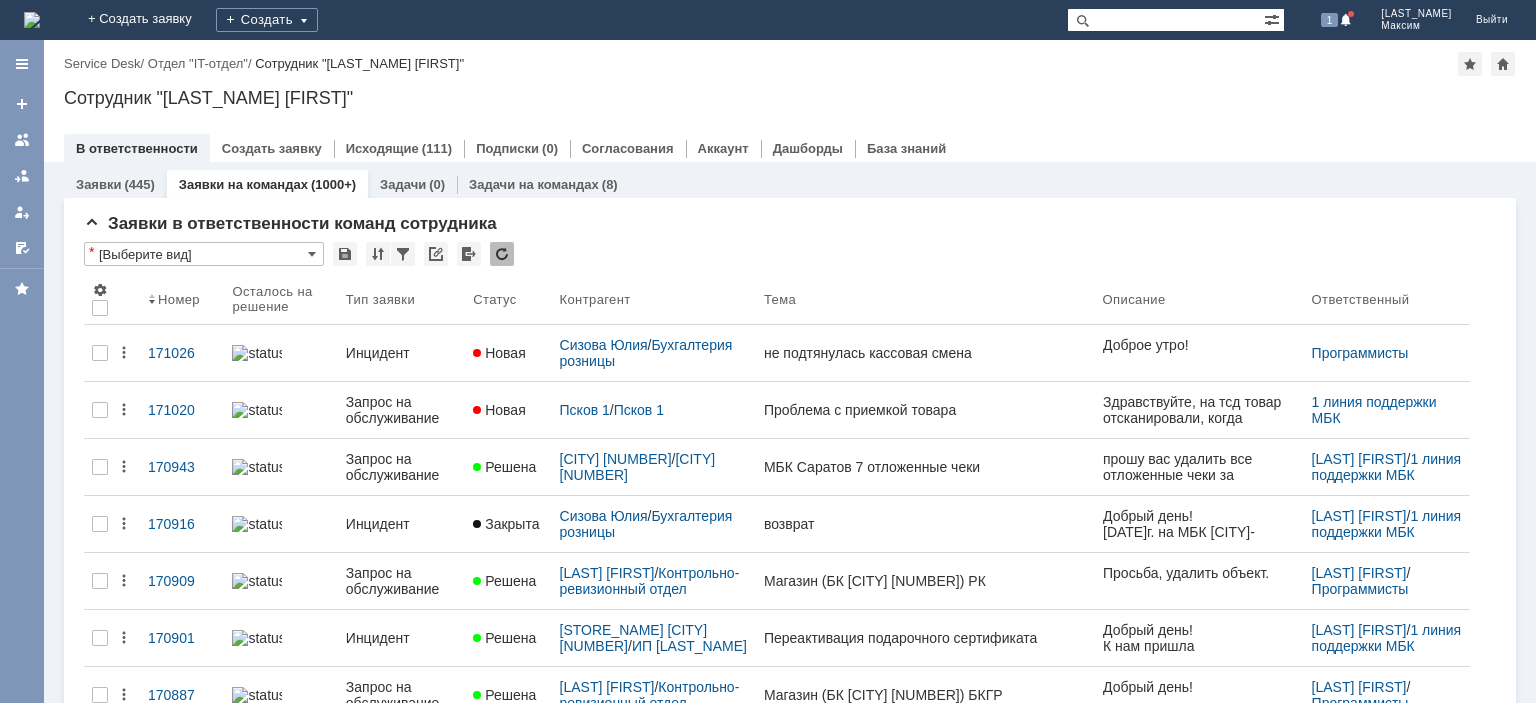 scroll, scrollTop: 0, scrollLeft: 0, axis: both 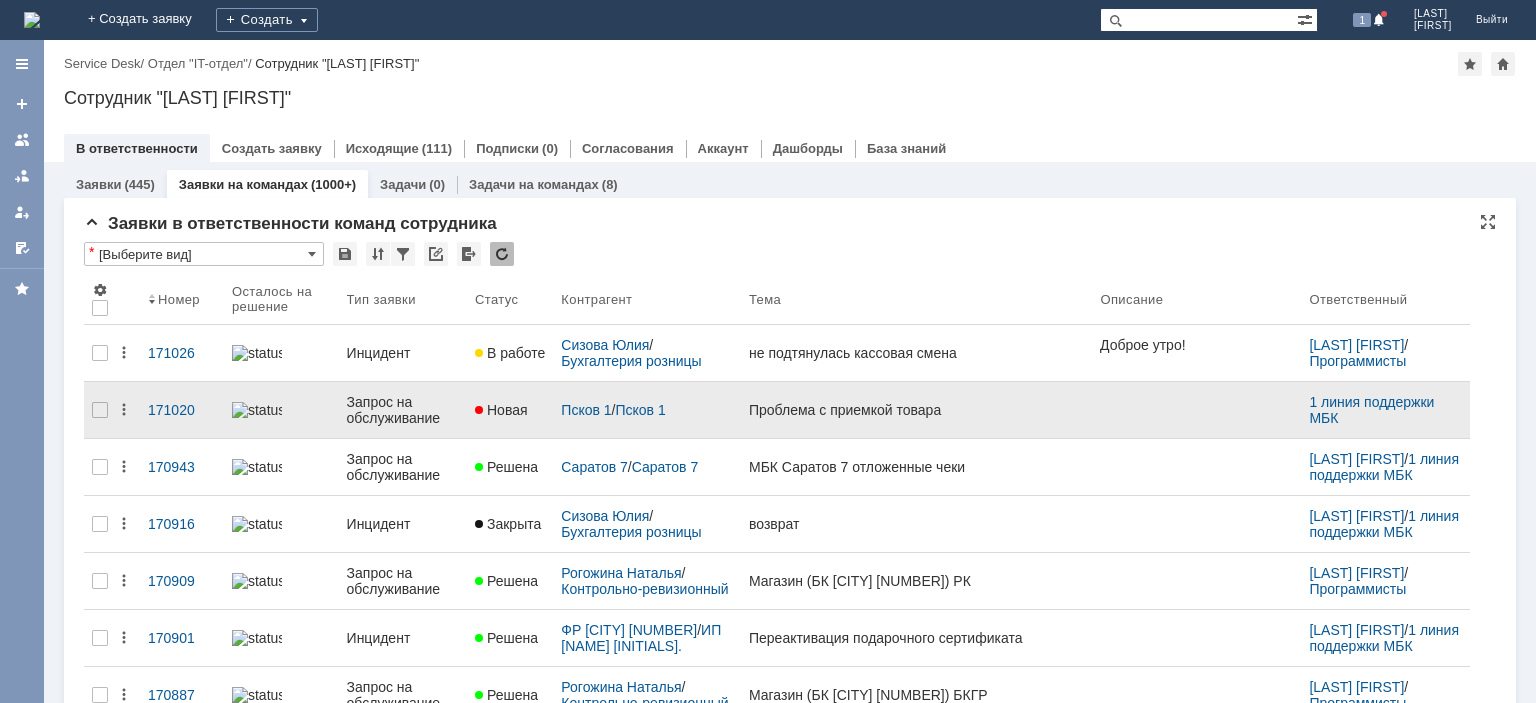 click on "Запрос на обслуживание" at bounding box center [403, 410] 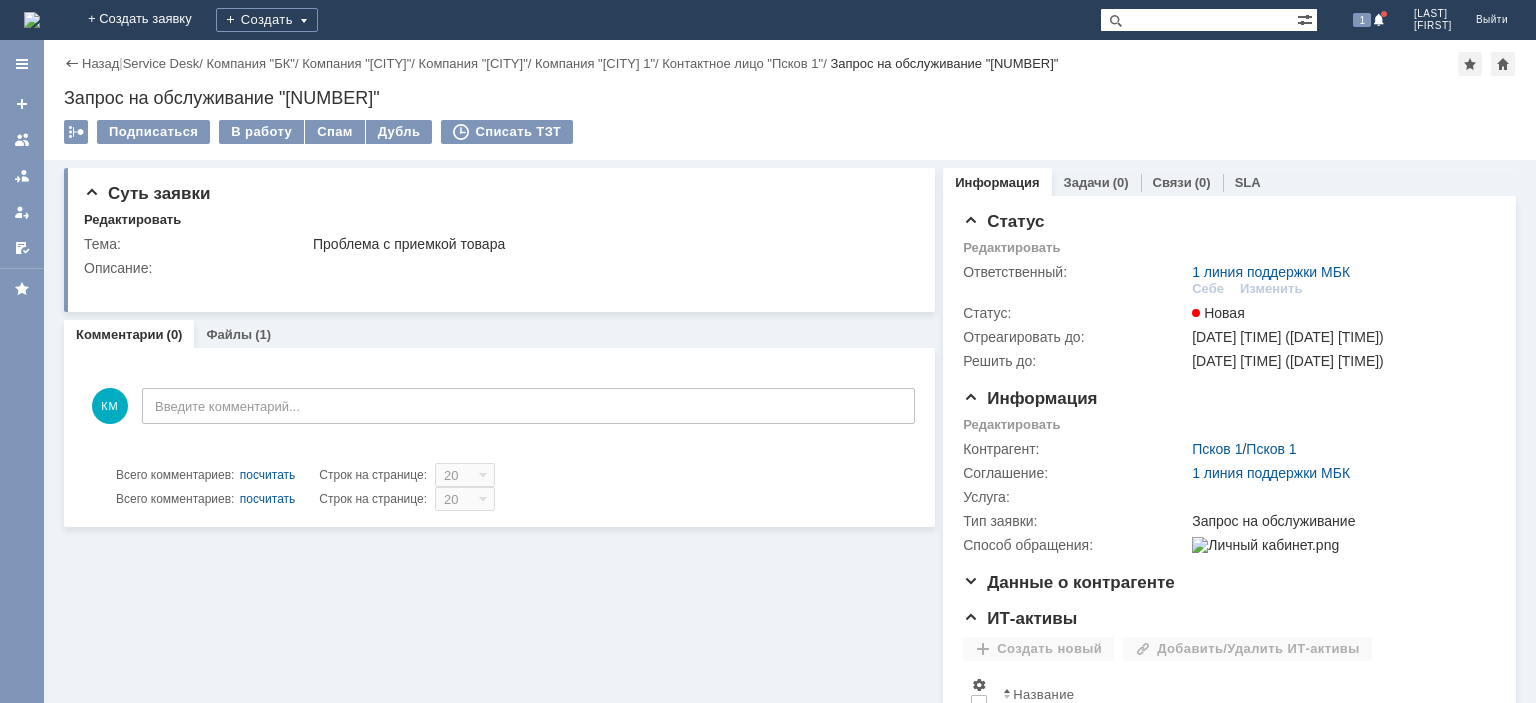 scroll, scrollTop: 0, scrollLeft: 0, axis: both 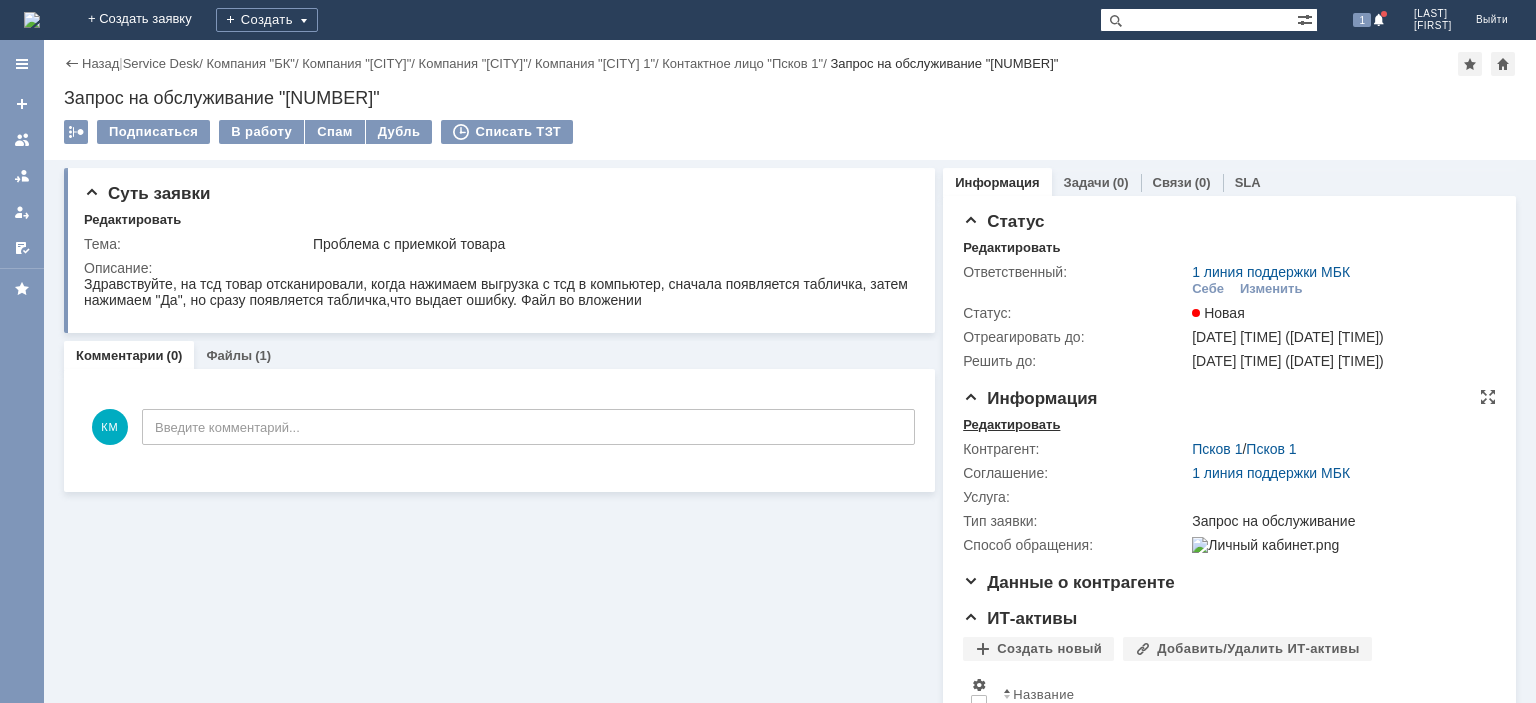 click on "Редактировать" at bounding box center (1011, 425) 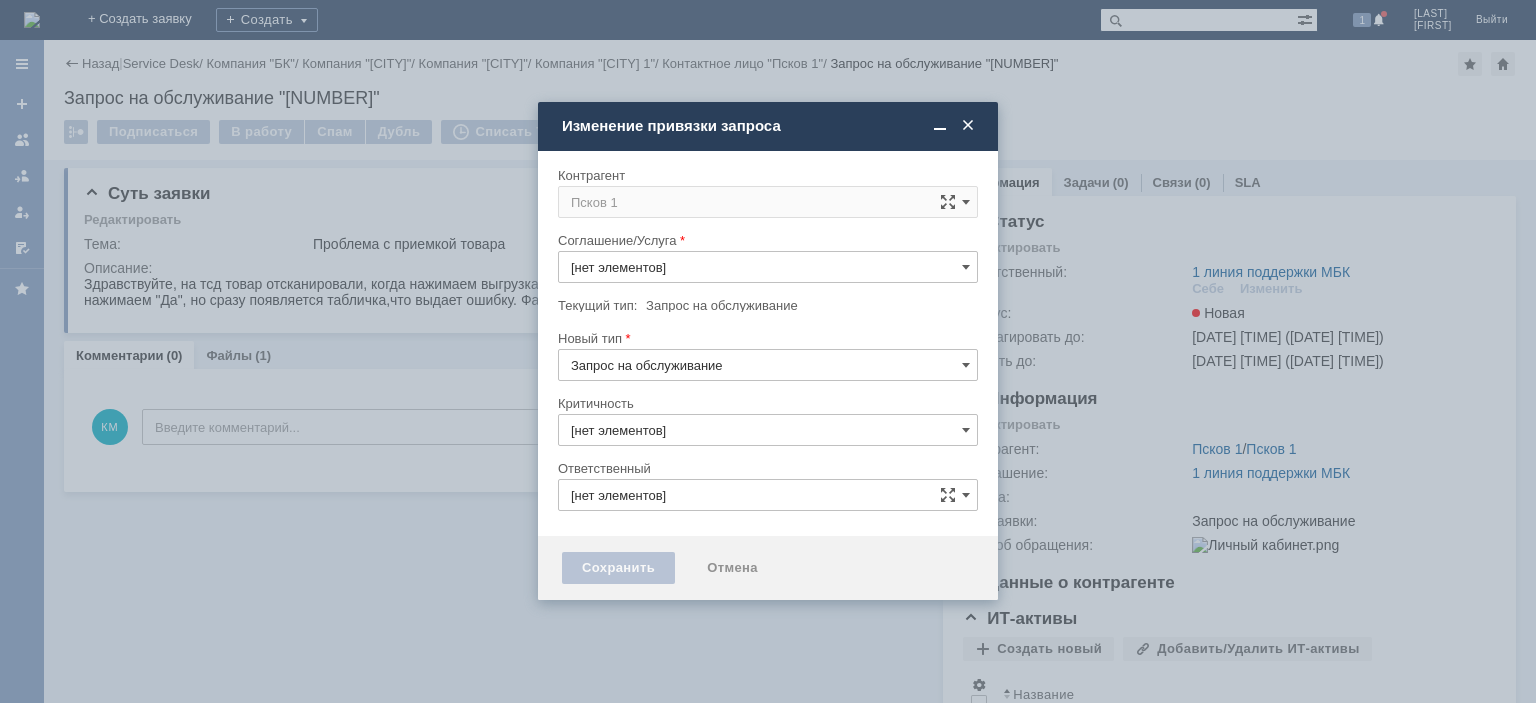 type on "1 линия поддержки МБК" 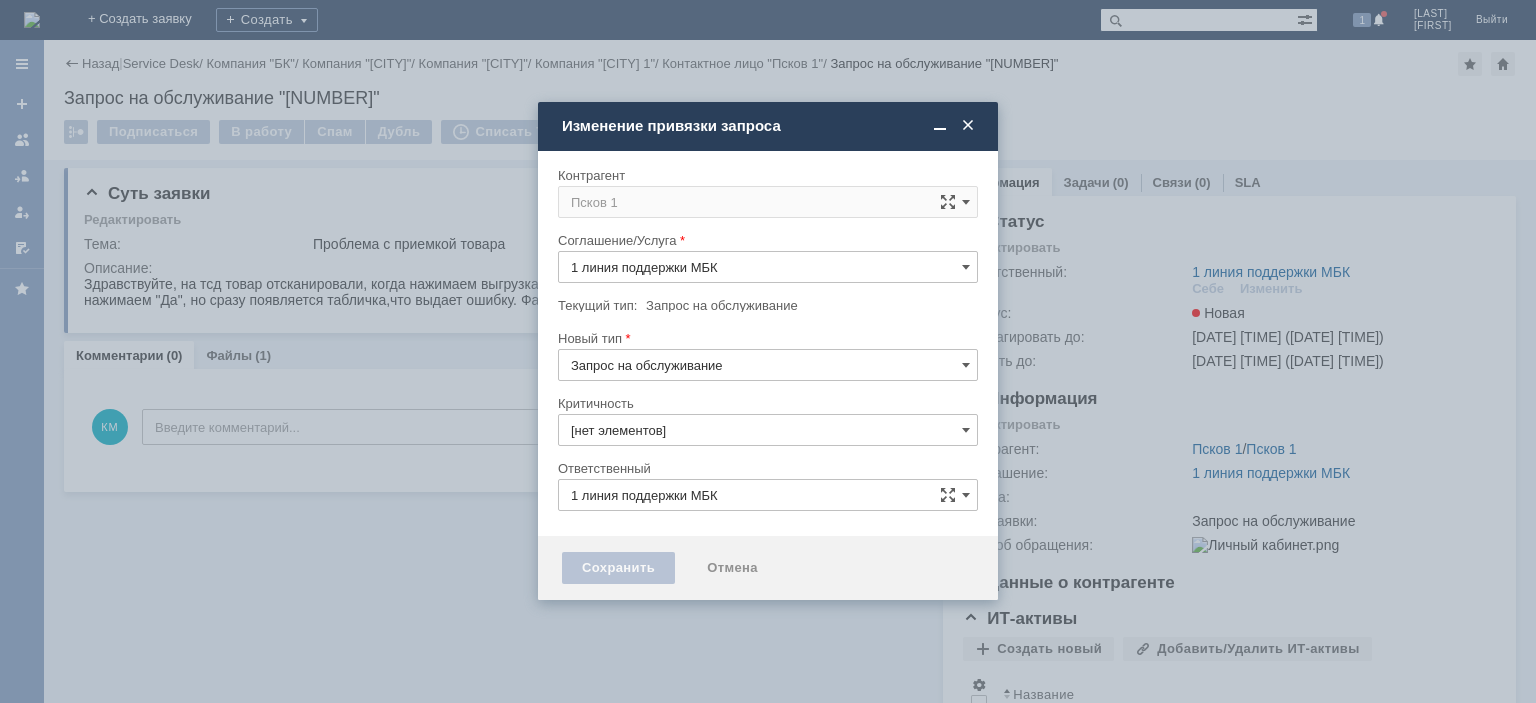 type on "3. Низкая" 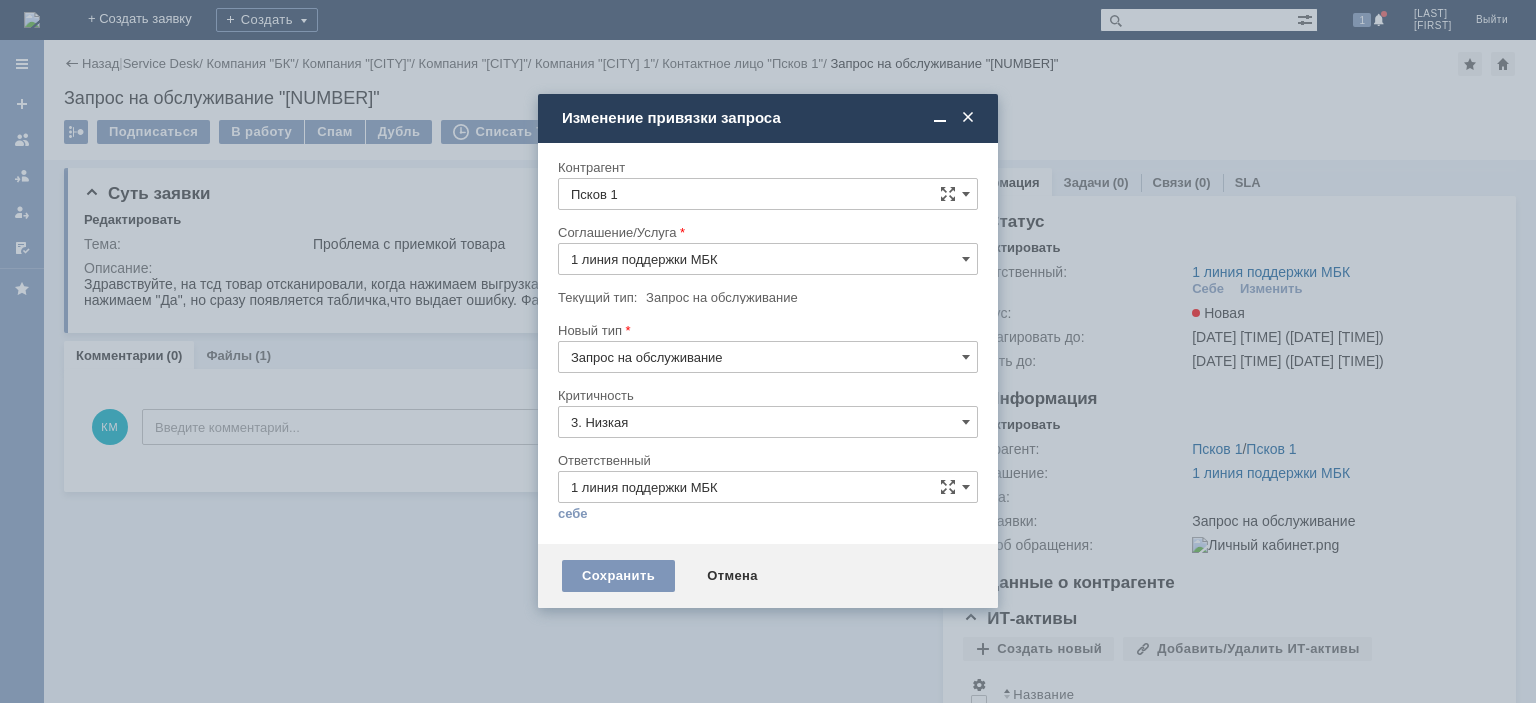 click on "Текущий тип:    Запрос на обслуживание" at bounding box center [766, 297] 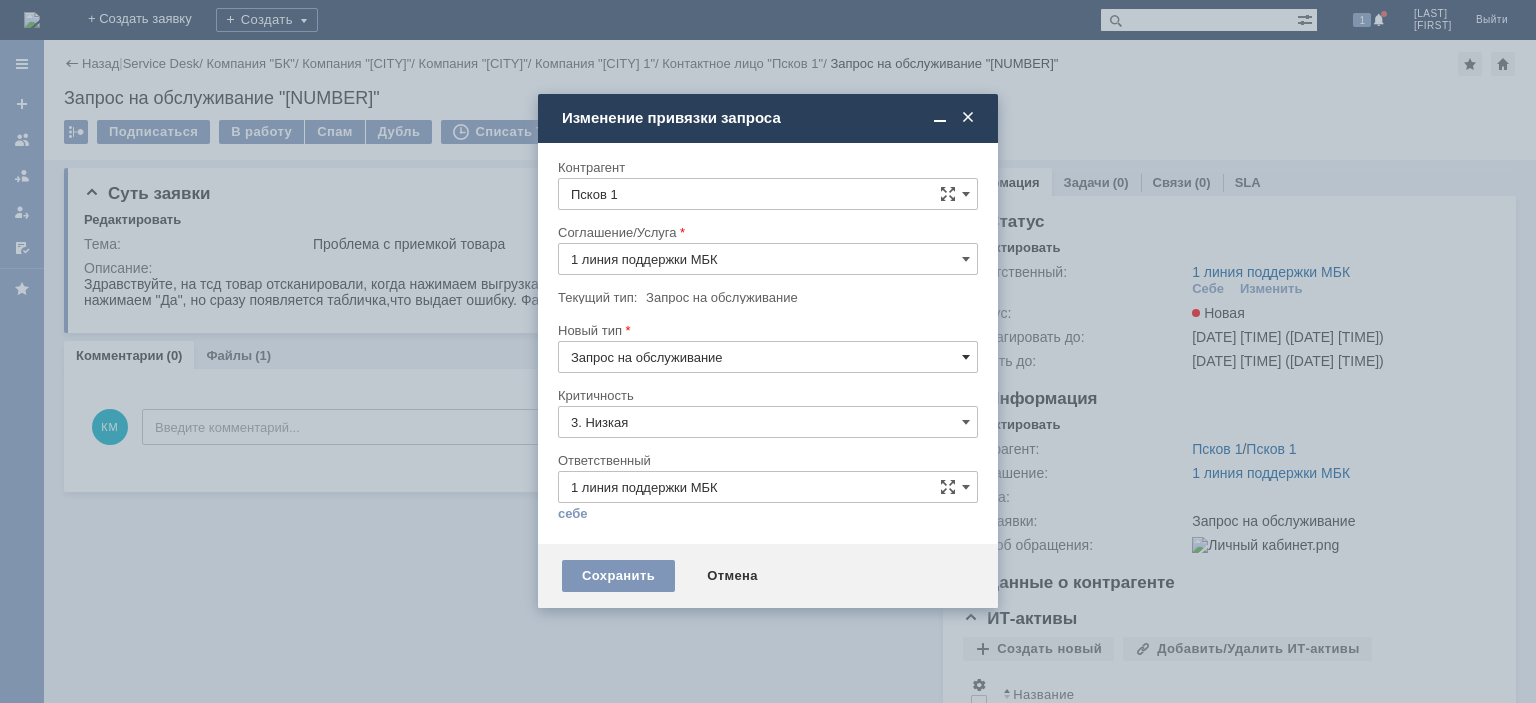 click at bounding box center [966, 357] 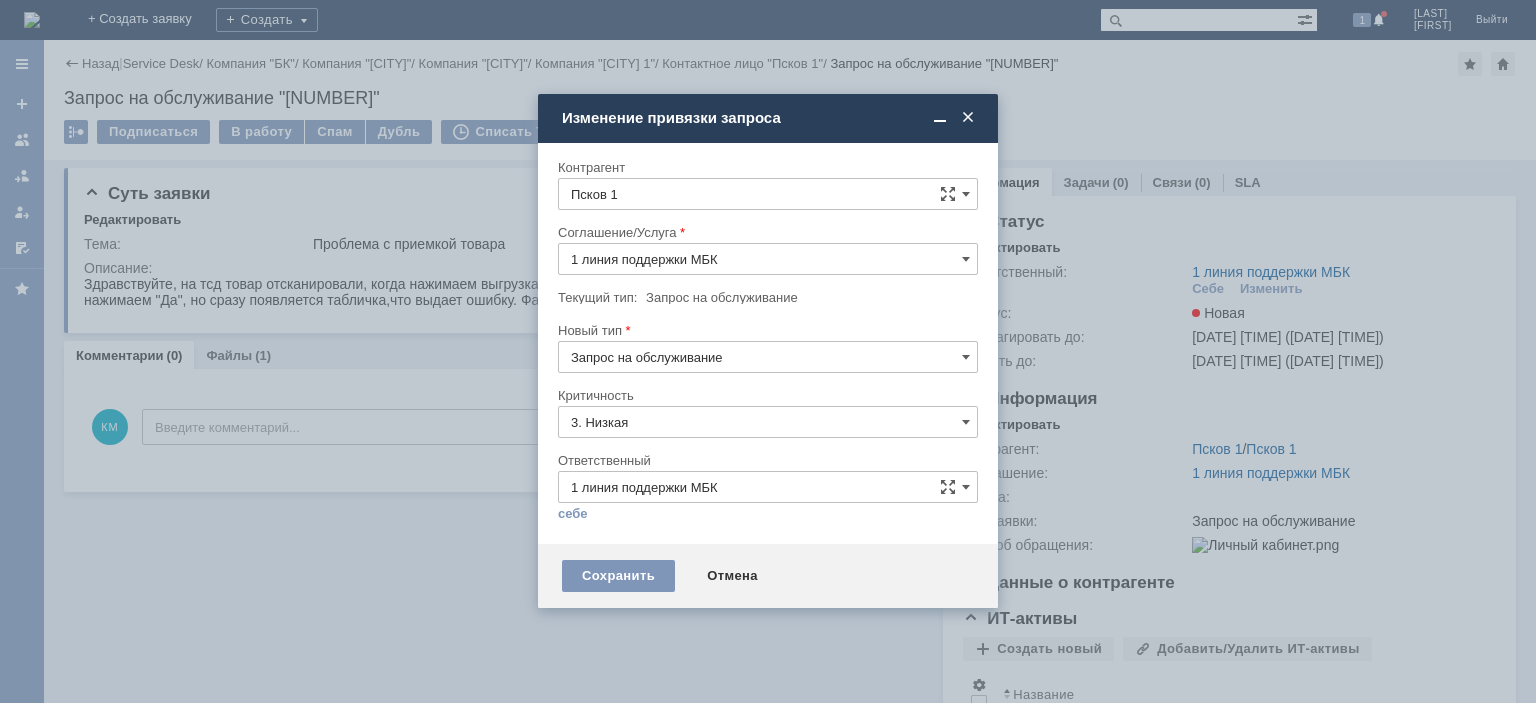 click at bounding box center (768, 315) 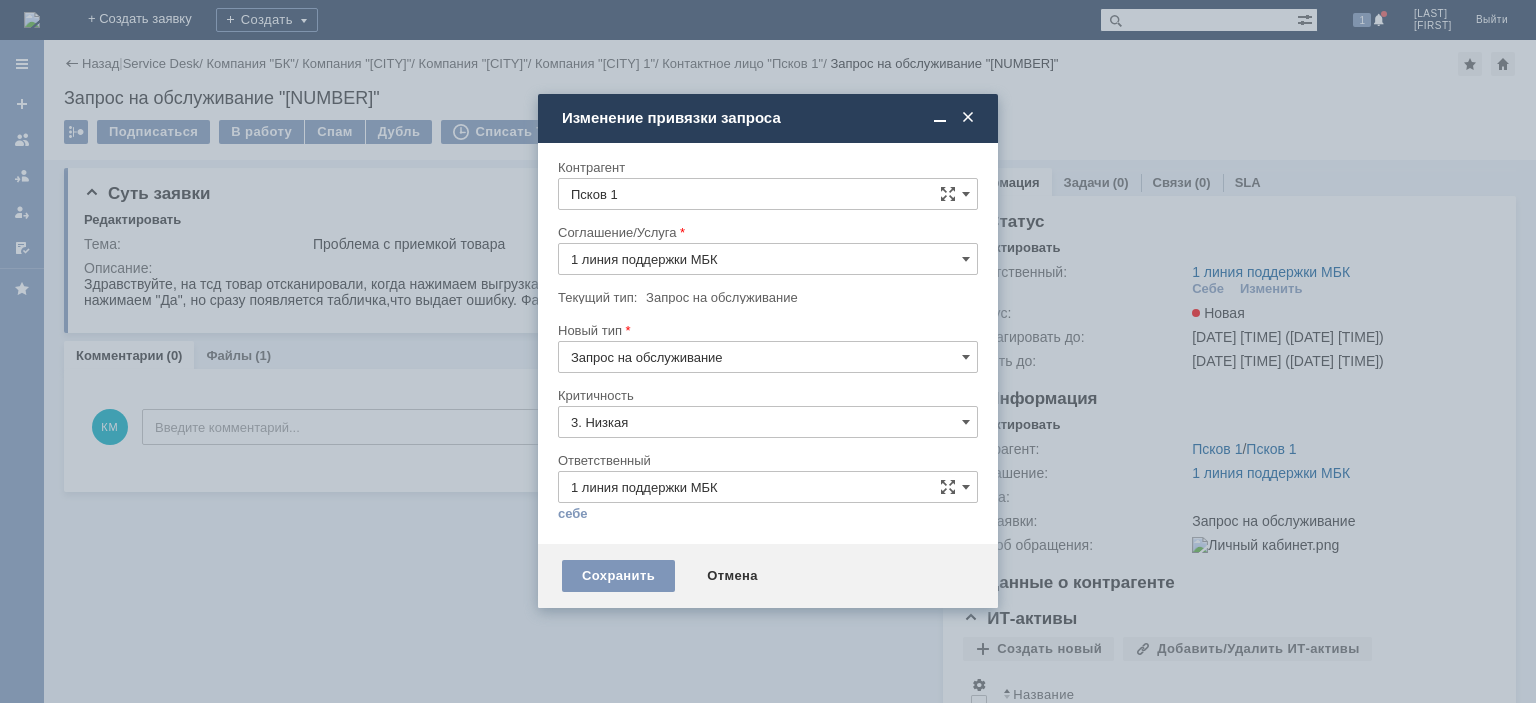 type on "Запрос на обслуживание" 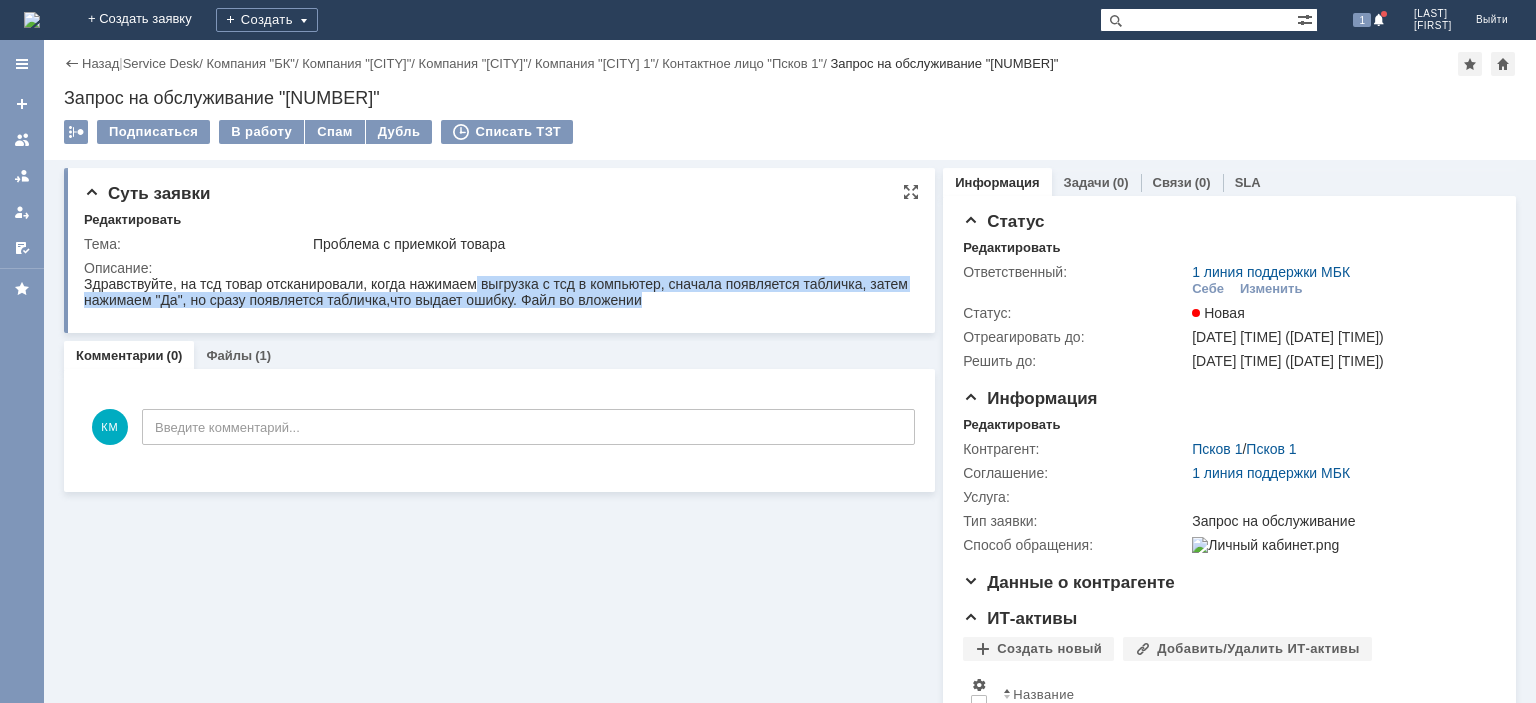 drag, startPoint x: 478, startPoint y: 279, endPoint x: 655, endPoint y: 301, distance: 178.36198 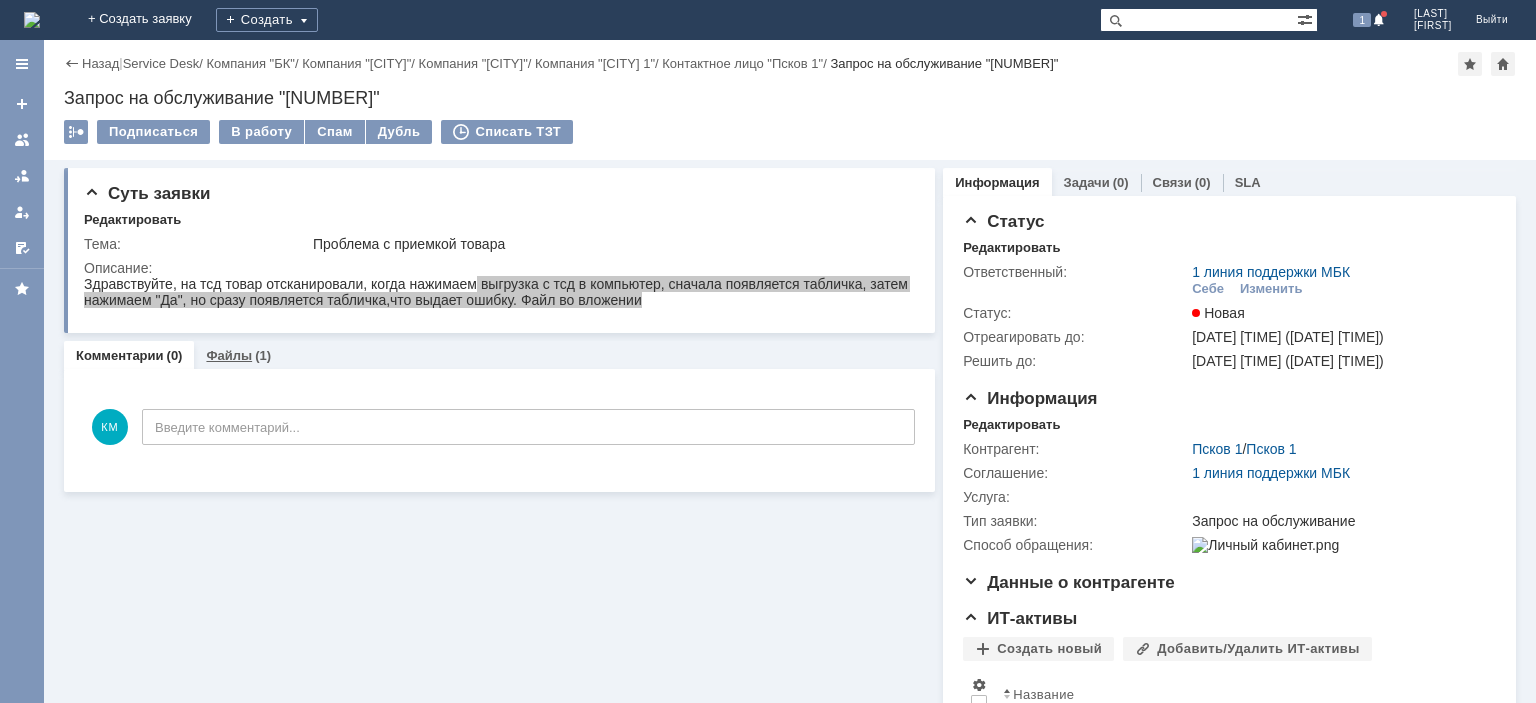 click on "Файлы" at bounding box center (229, 355) 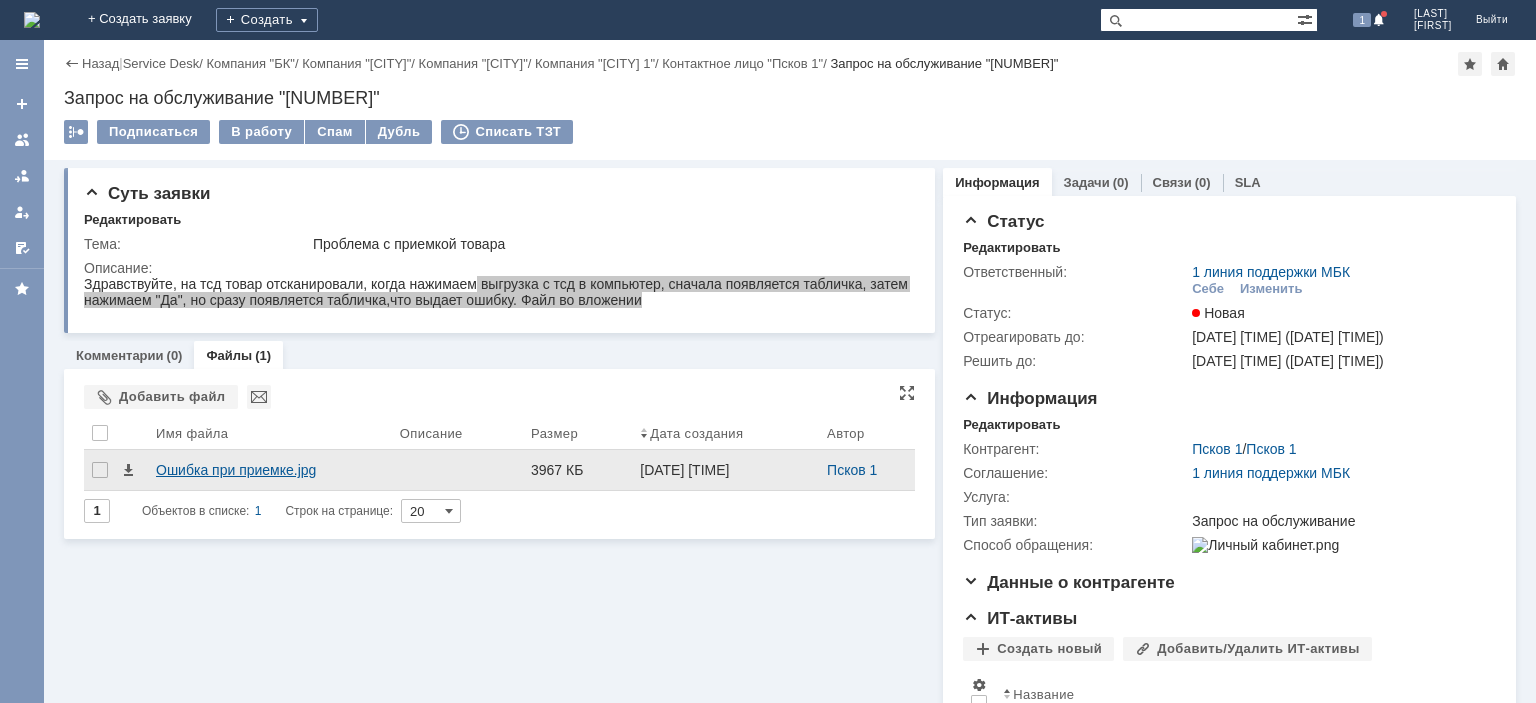 click on "Ошибка при приемке.jpg" at bounding box center (270, 470) 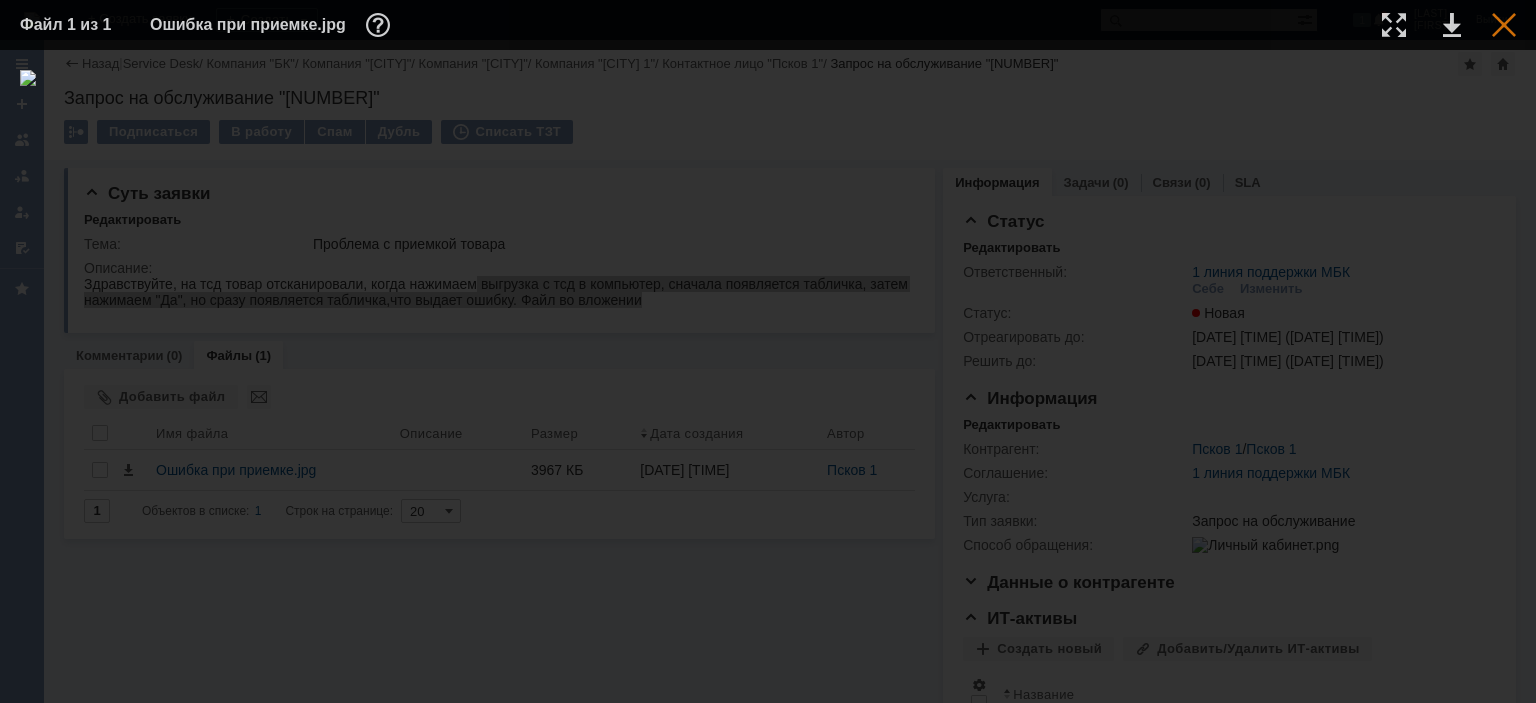 click at bounding box center [1504, 25] 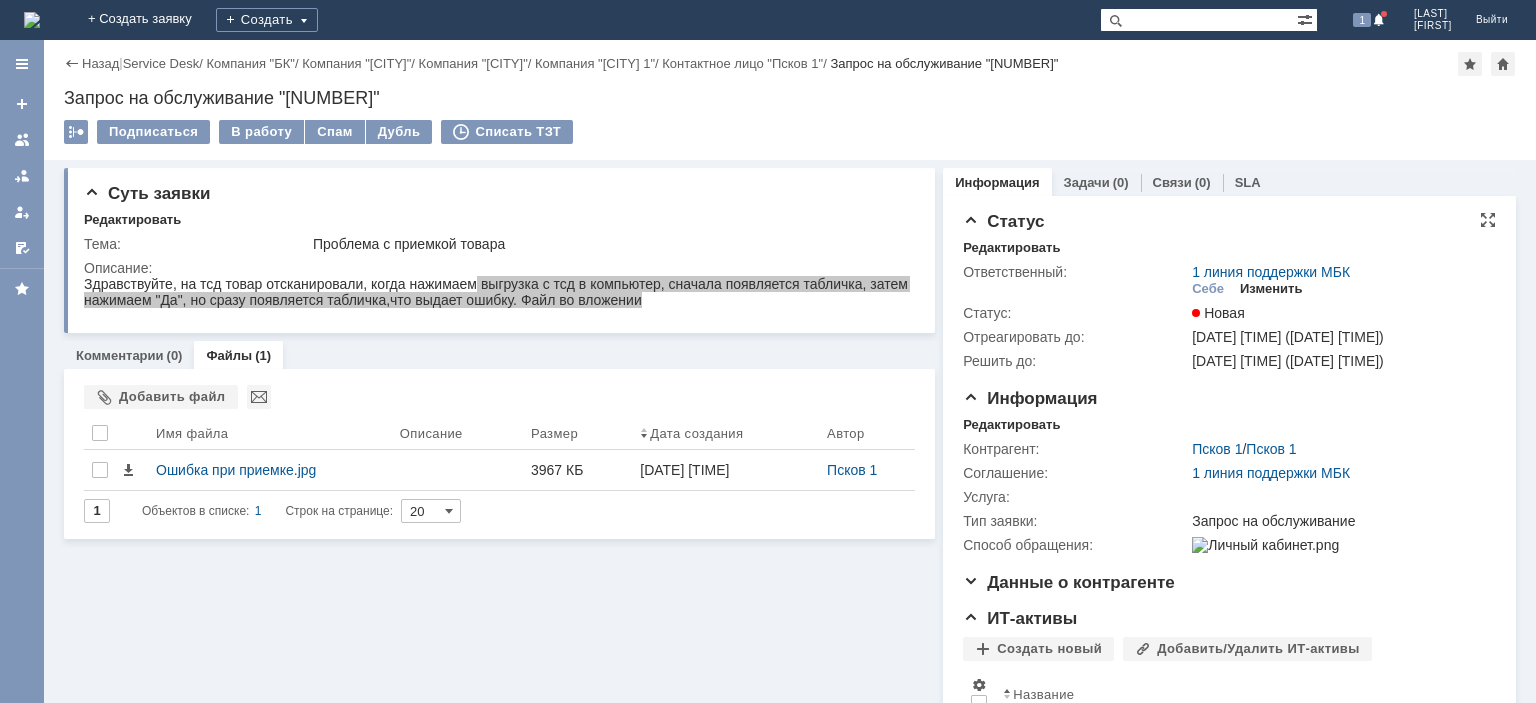 click on "Изменить" at bounding box center (1271, 289) 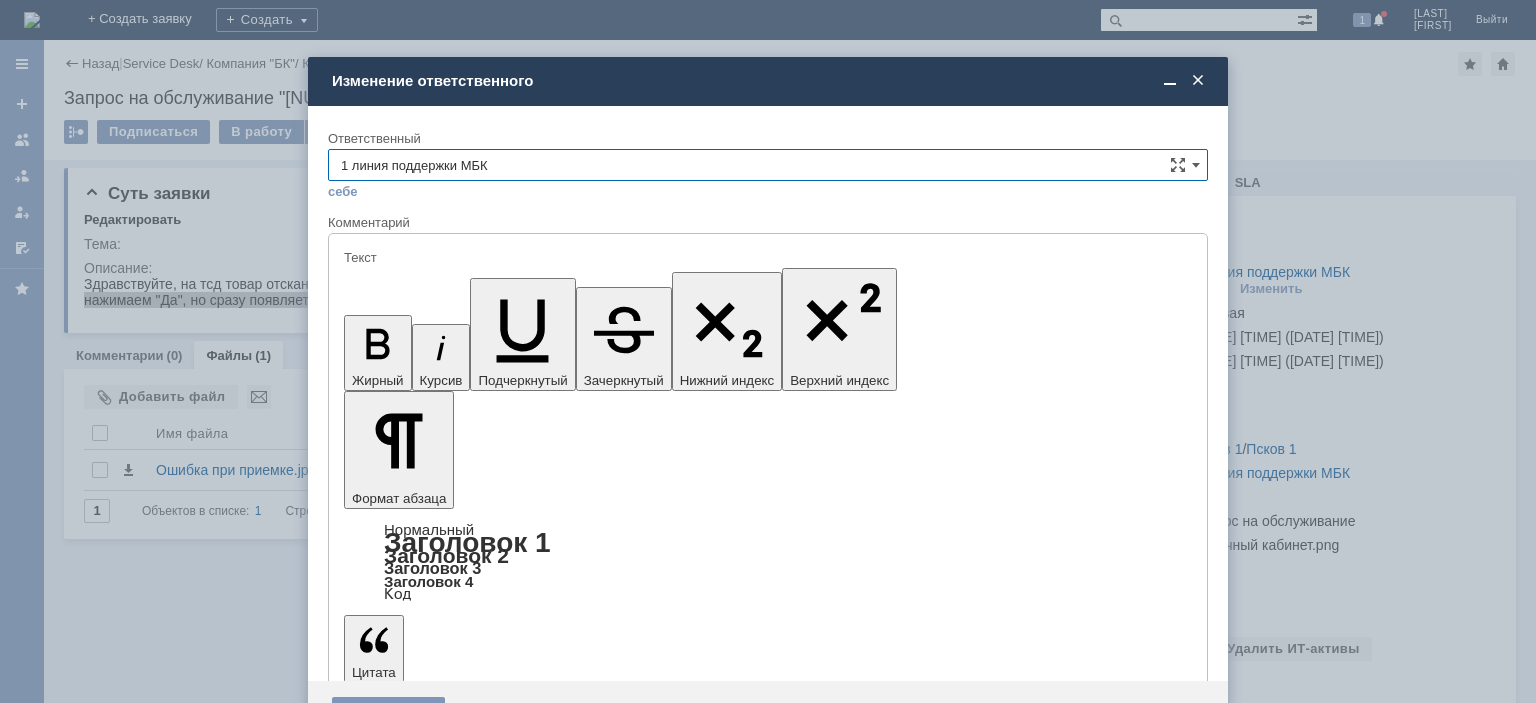 scroll, scrollTop: 0, scrollLeft: 0, axis: both 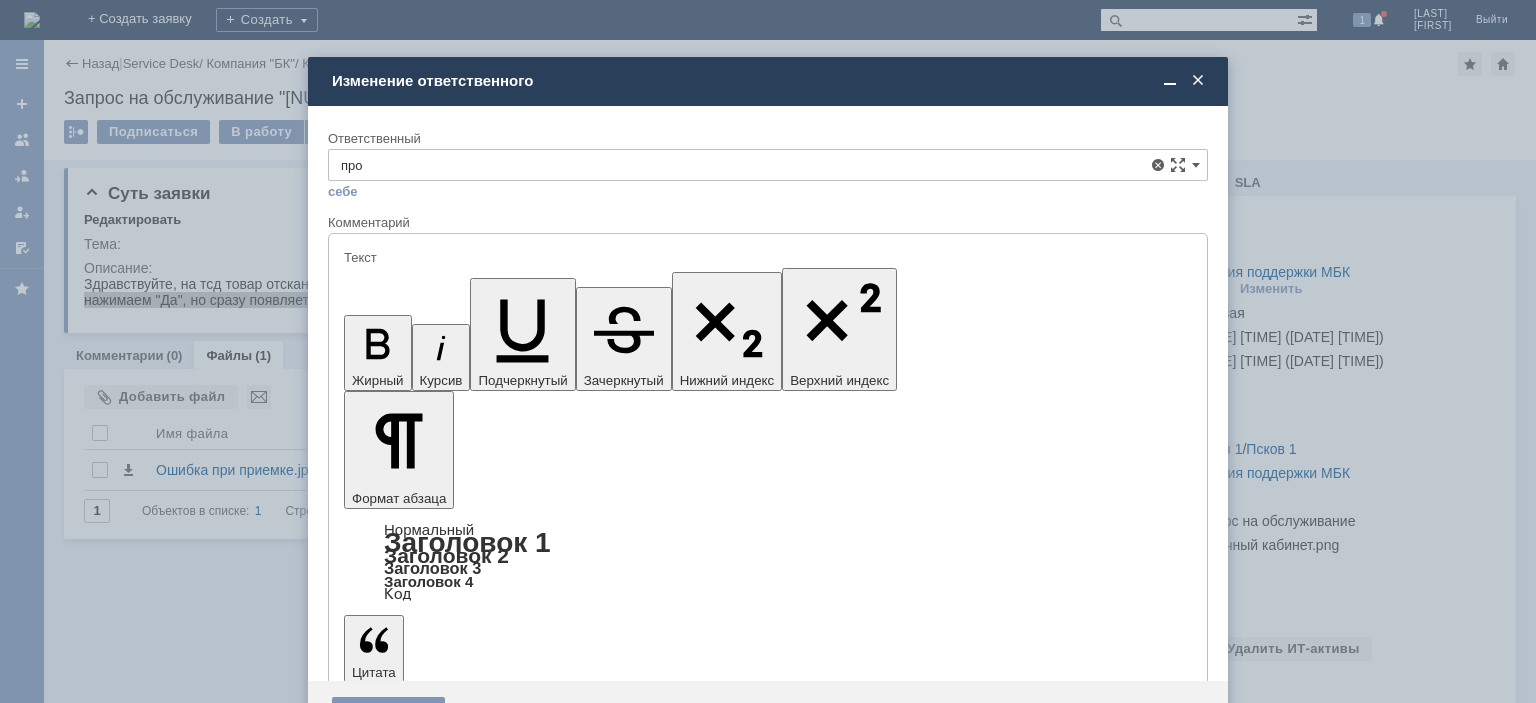 click on "Программисты" at bounding box center (768, 311) 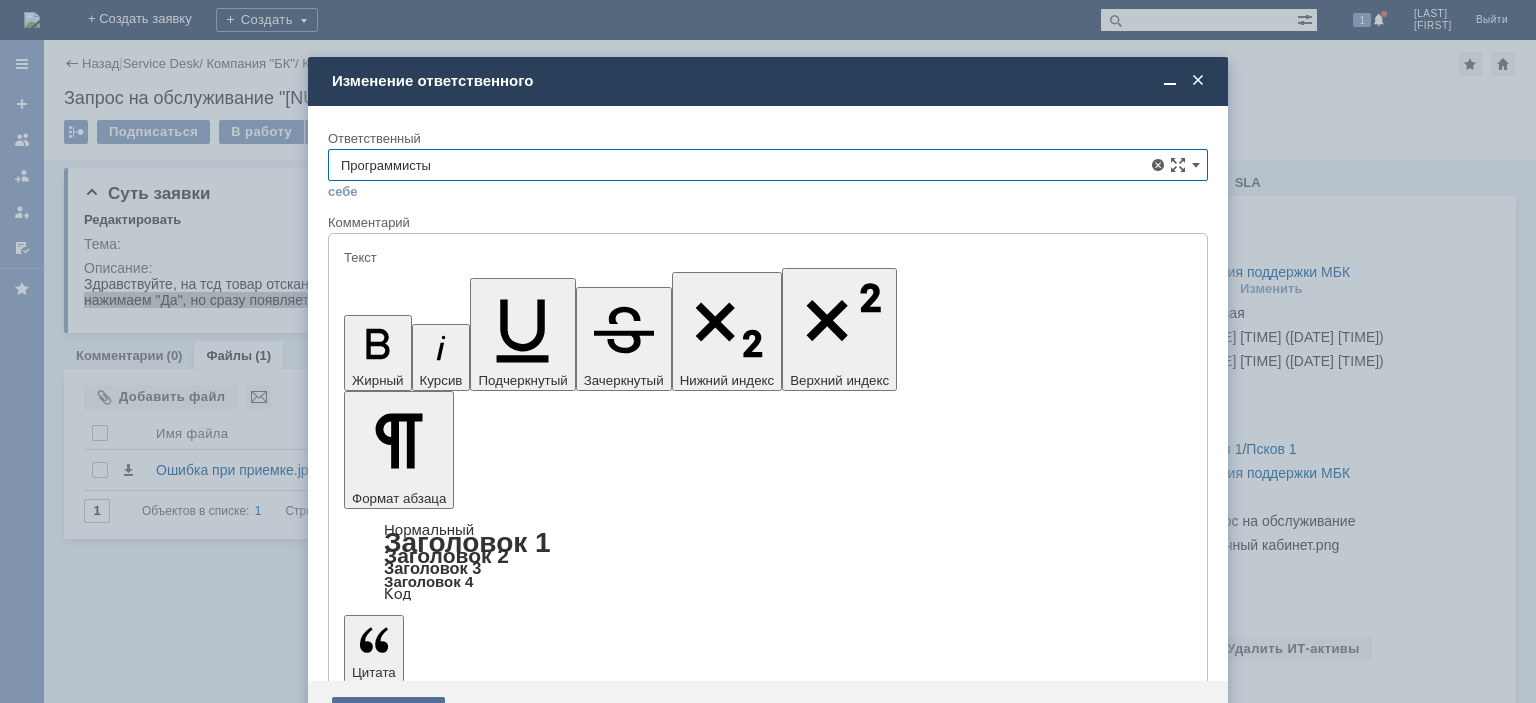 type on "Программисты" 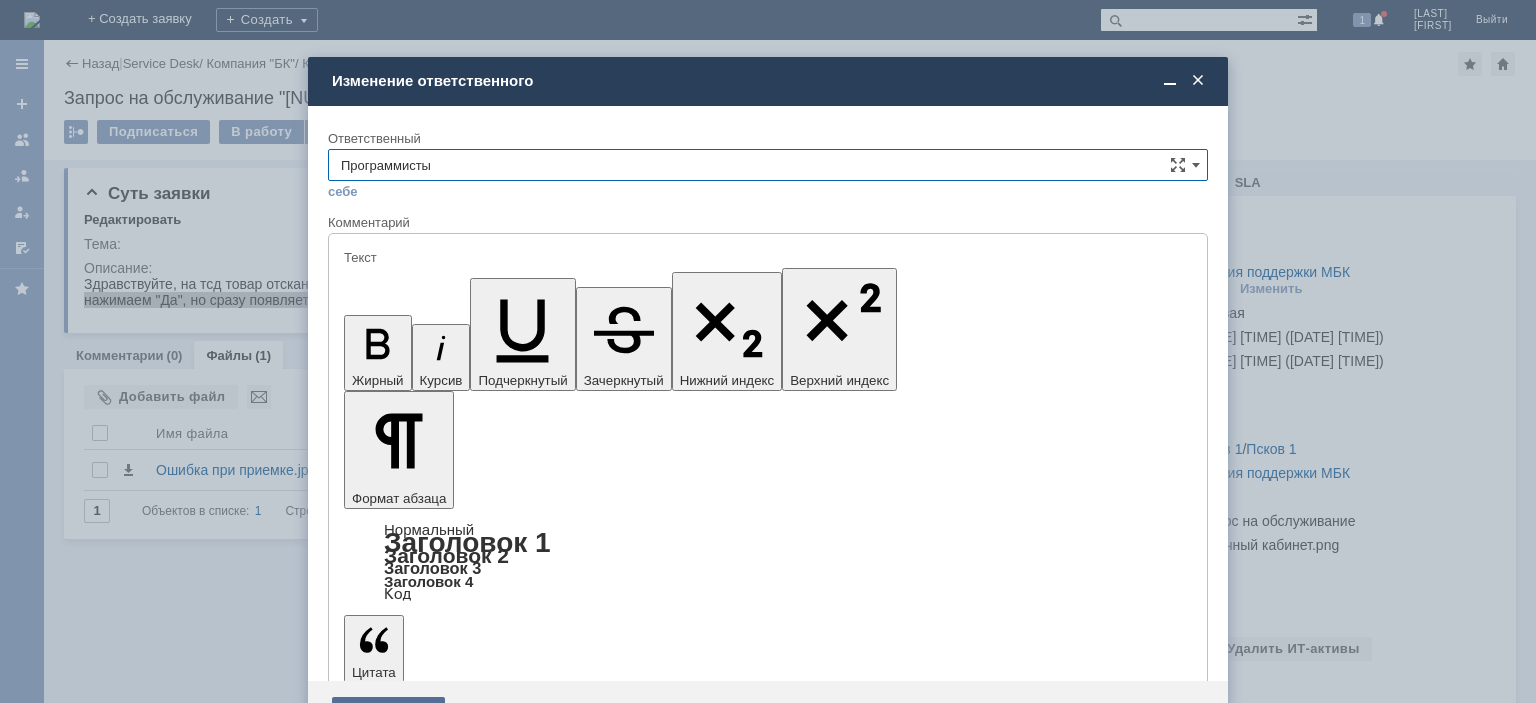 click on "Сохранить" at bounding box center (388, 713) 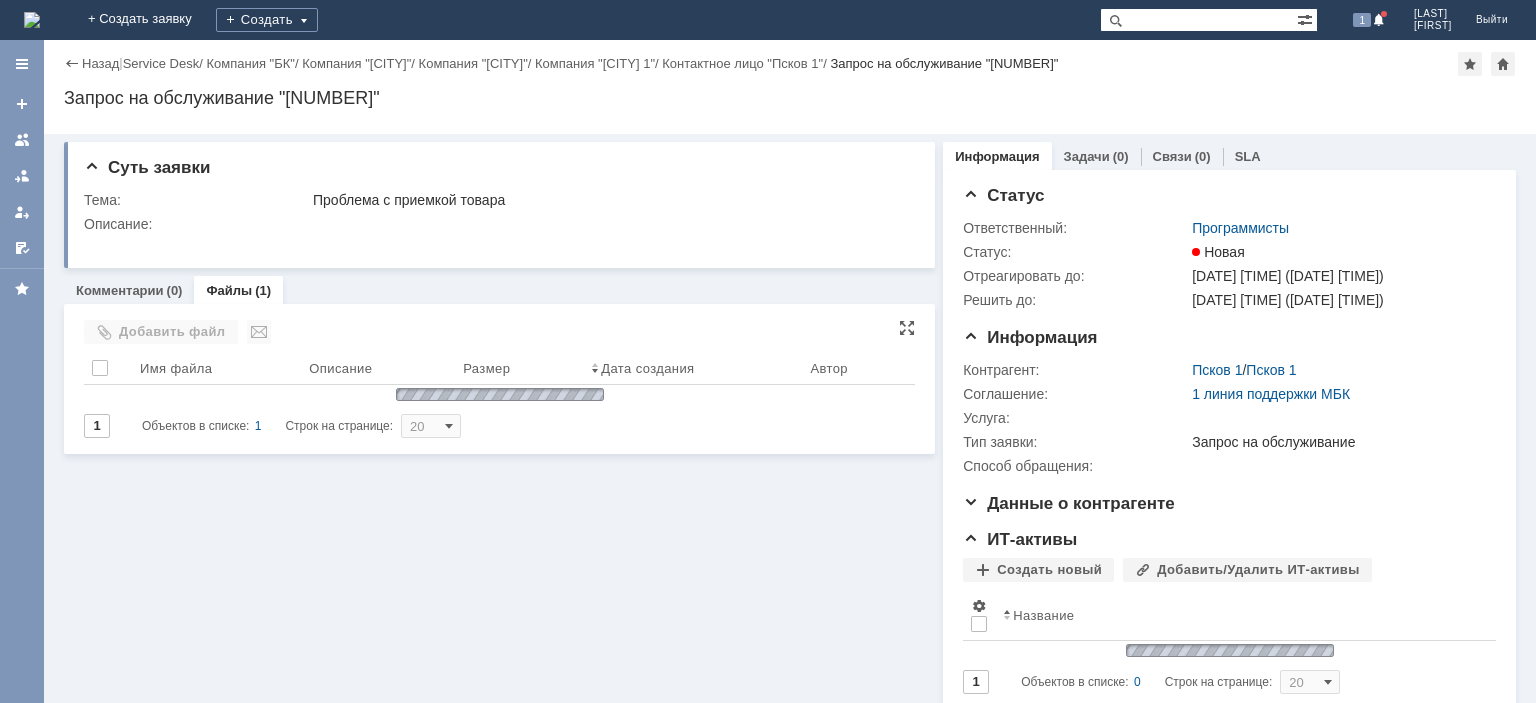 scroll, scrollTop: 0, scrollLeft: 0, axis: both 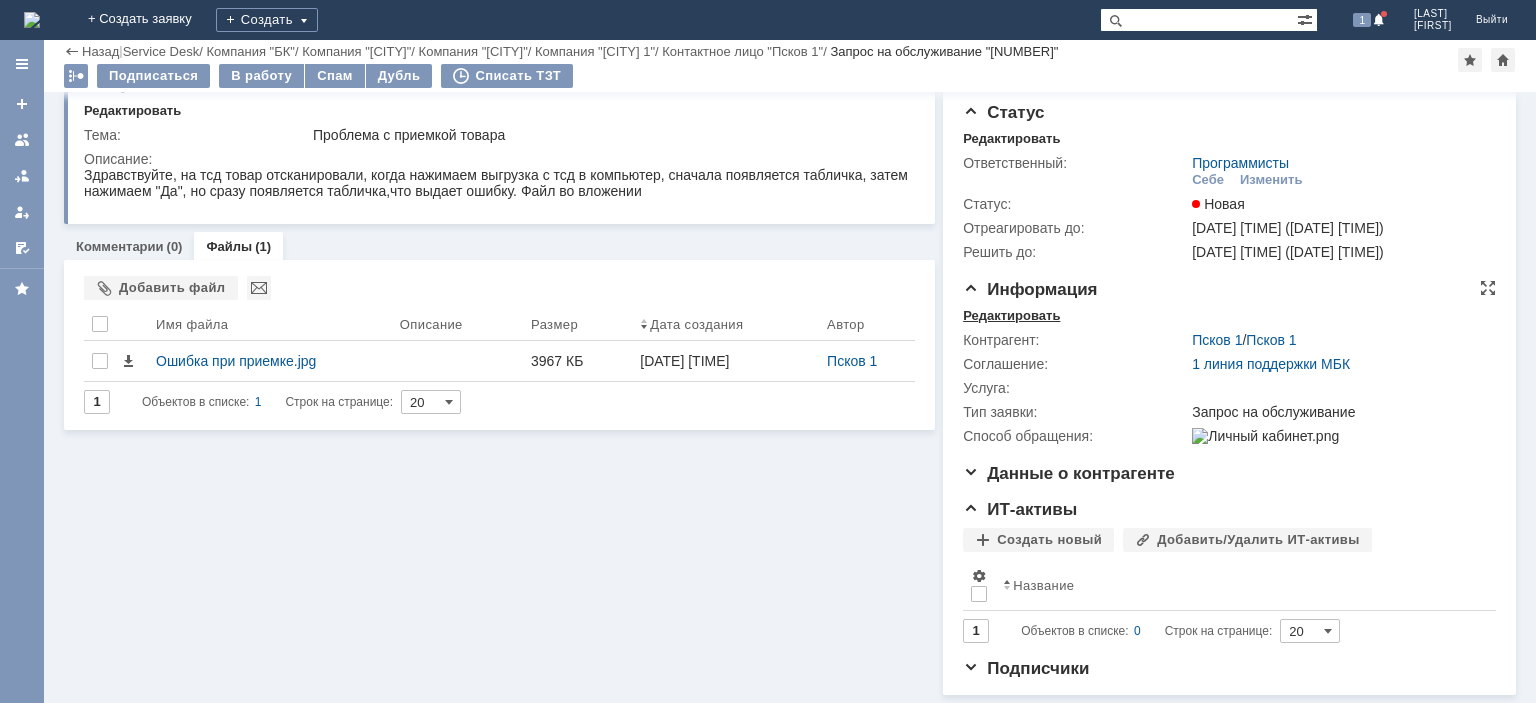 click on "Редактировать" at bounding box center [1011, 316] 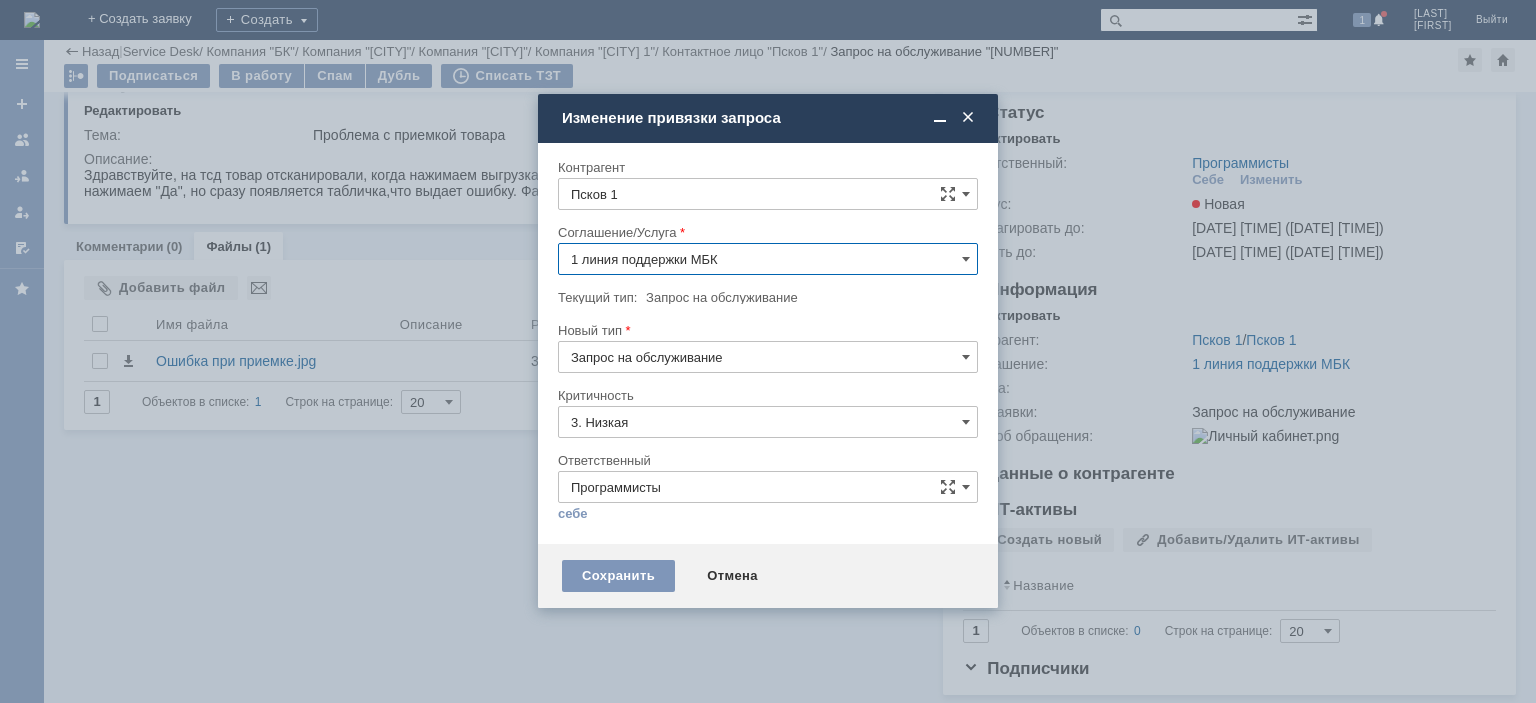 click on "1 линия поддержки МБК" at bounding box center (768, 259) 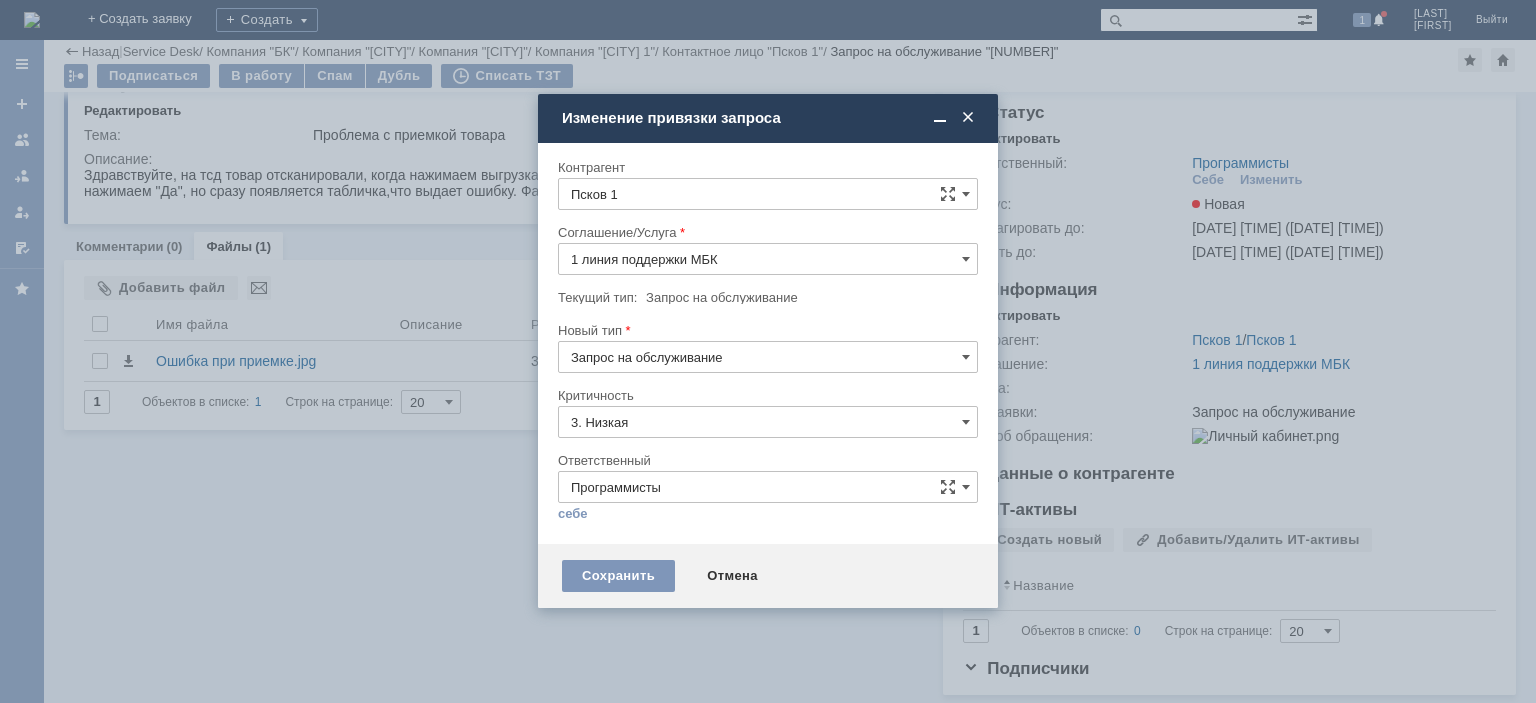 click on "Доработка/настройка отчетов УТ"/"1С: Розница"" at bounding box center (768, 545) 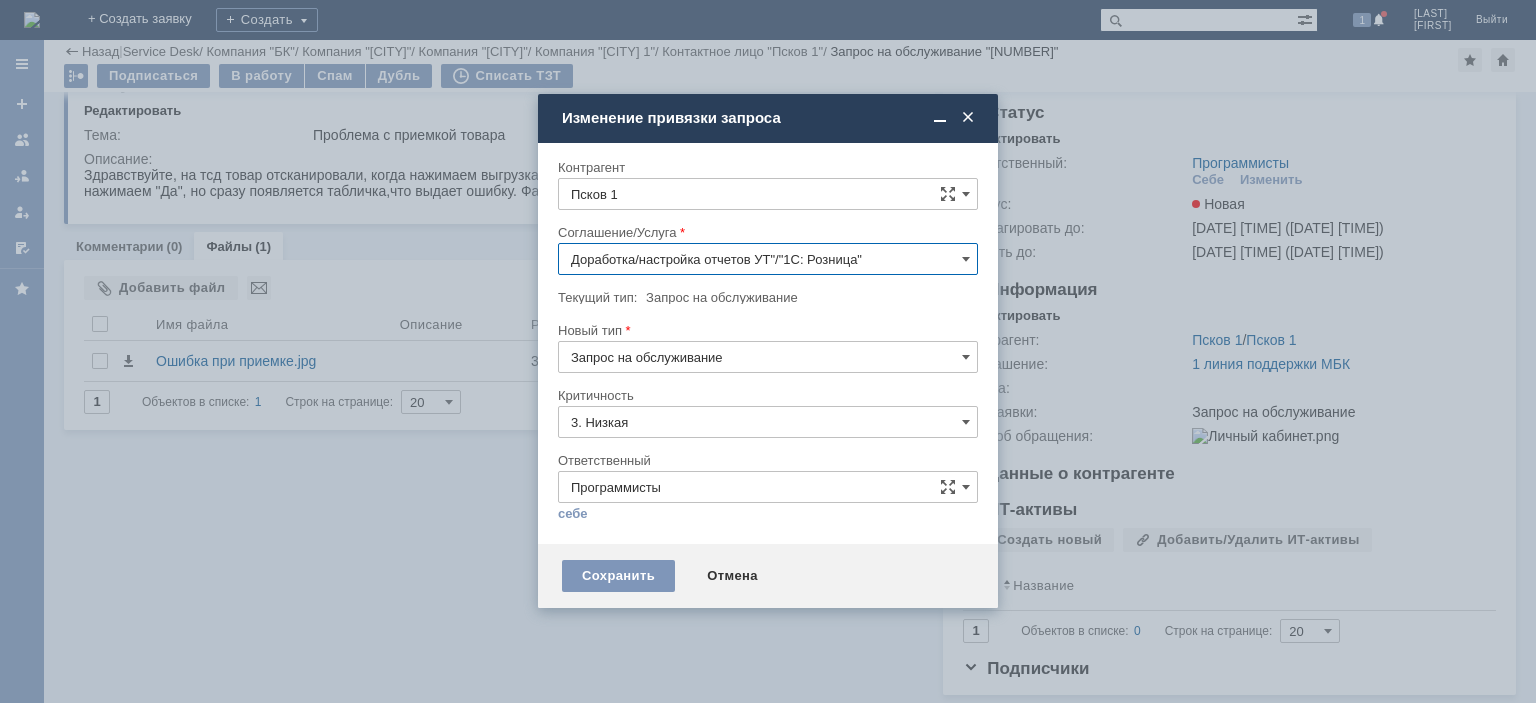 type on "Доработка/настройка отчетов УТ"/"1С: Розница"" 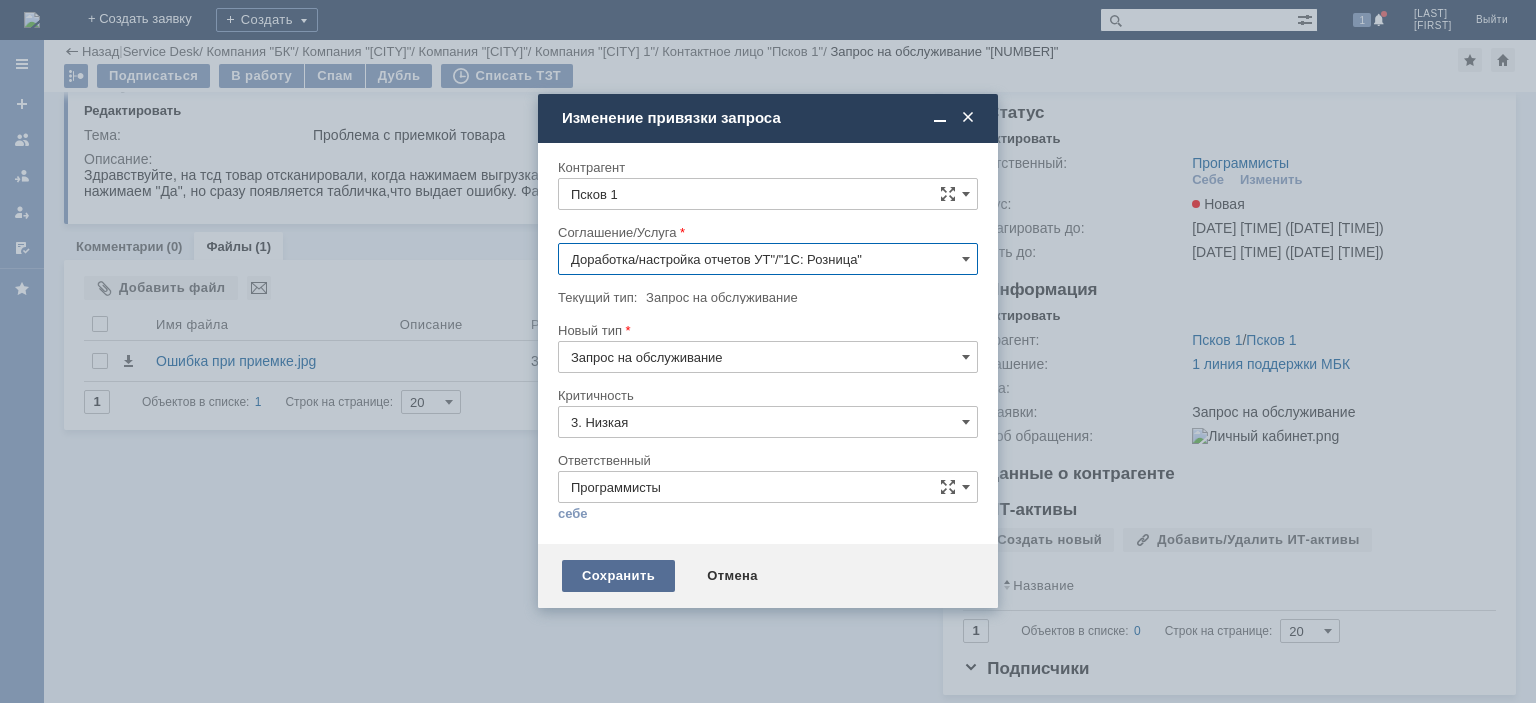 click on "Сохранить" at bounding box center (618, 576) 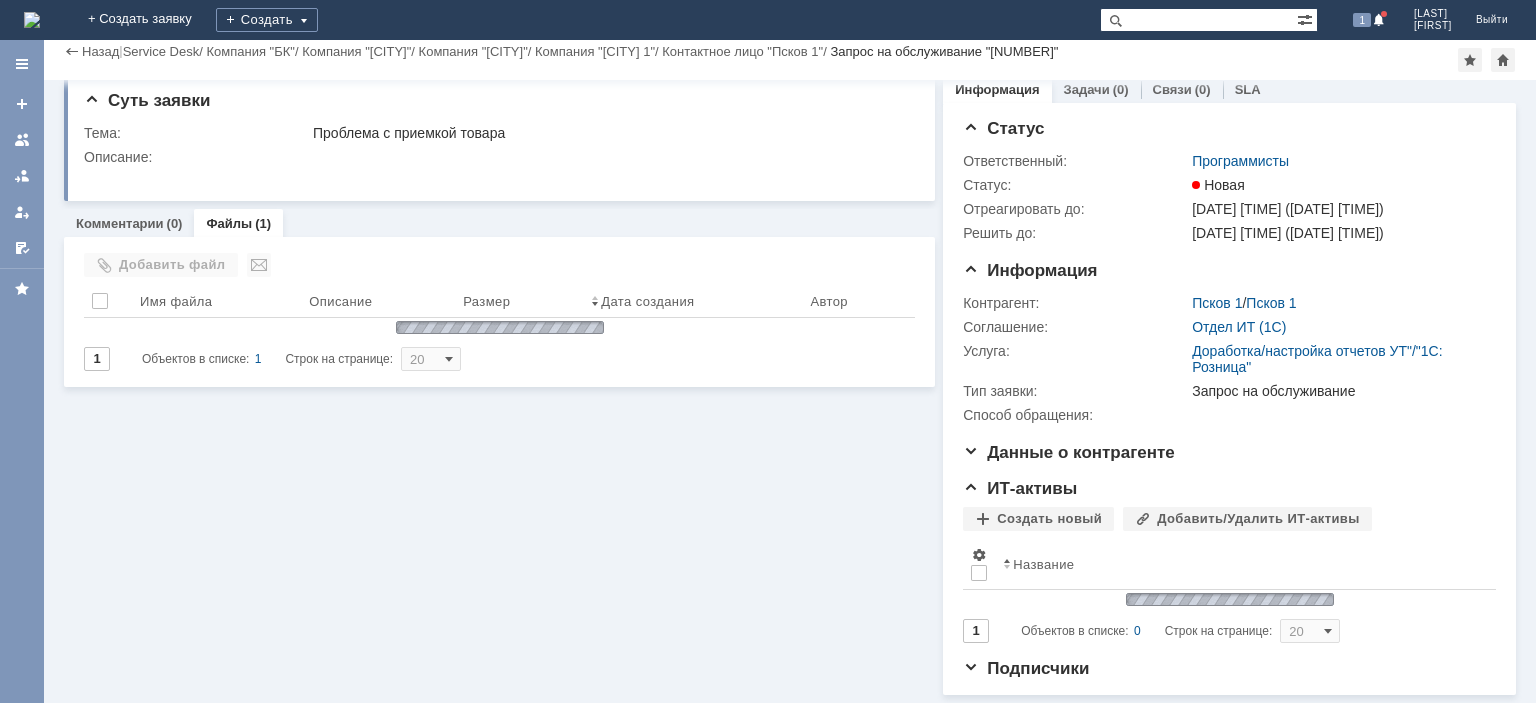 scroll, scrollTop: 8, scrollLeft: 0, axis: vertical 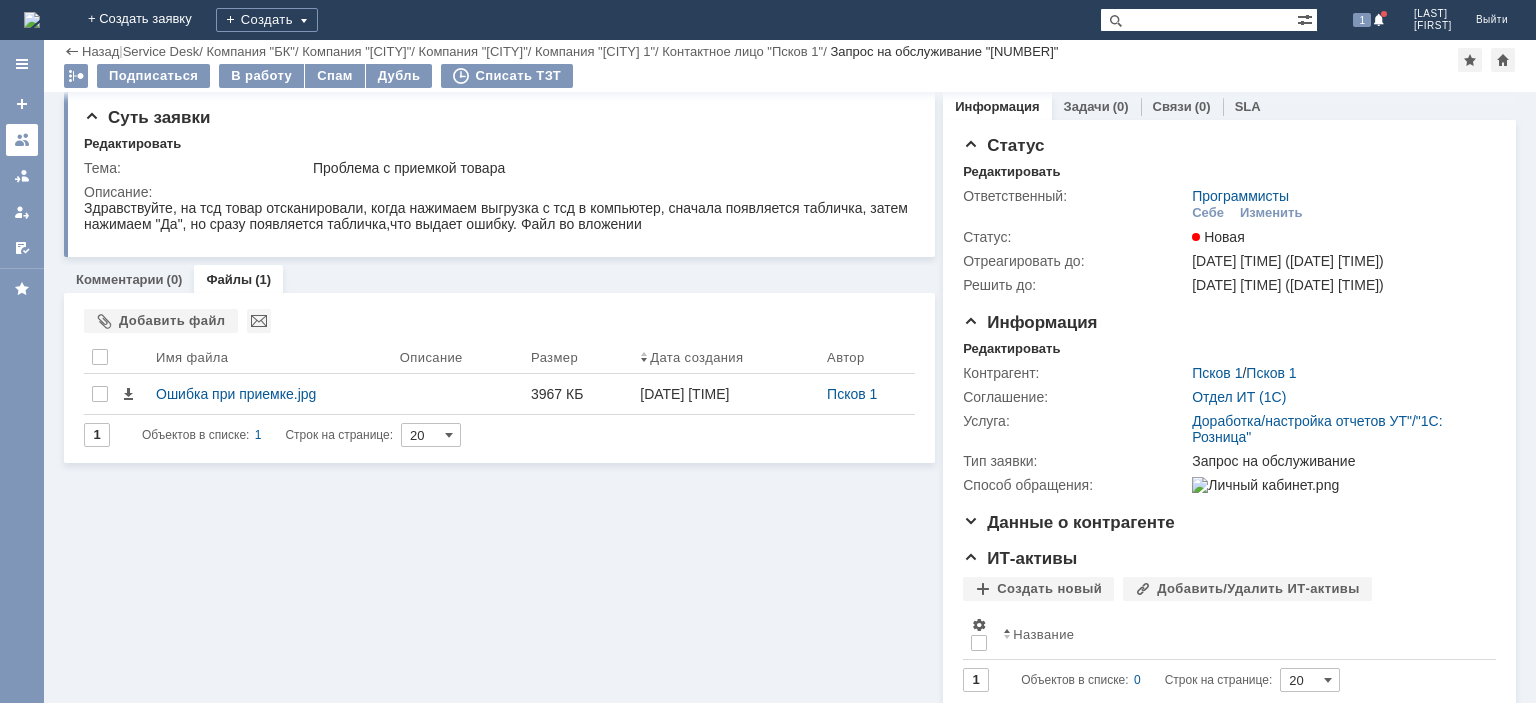 click at bounding box center (22, 140) 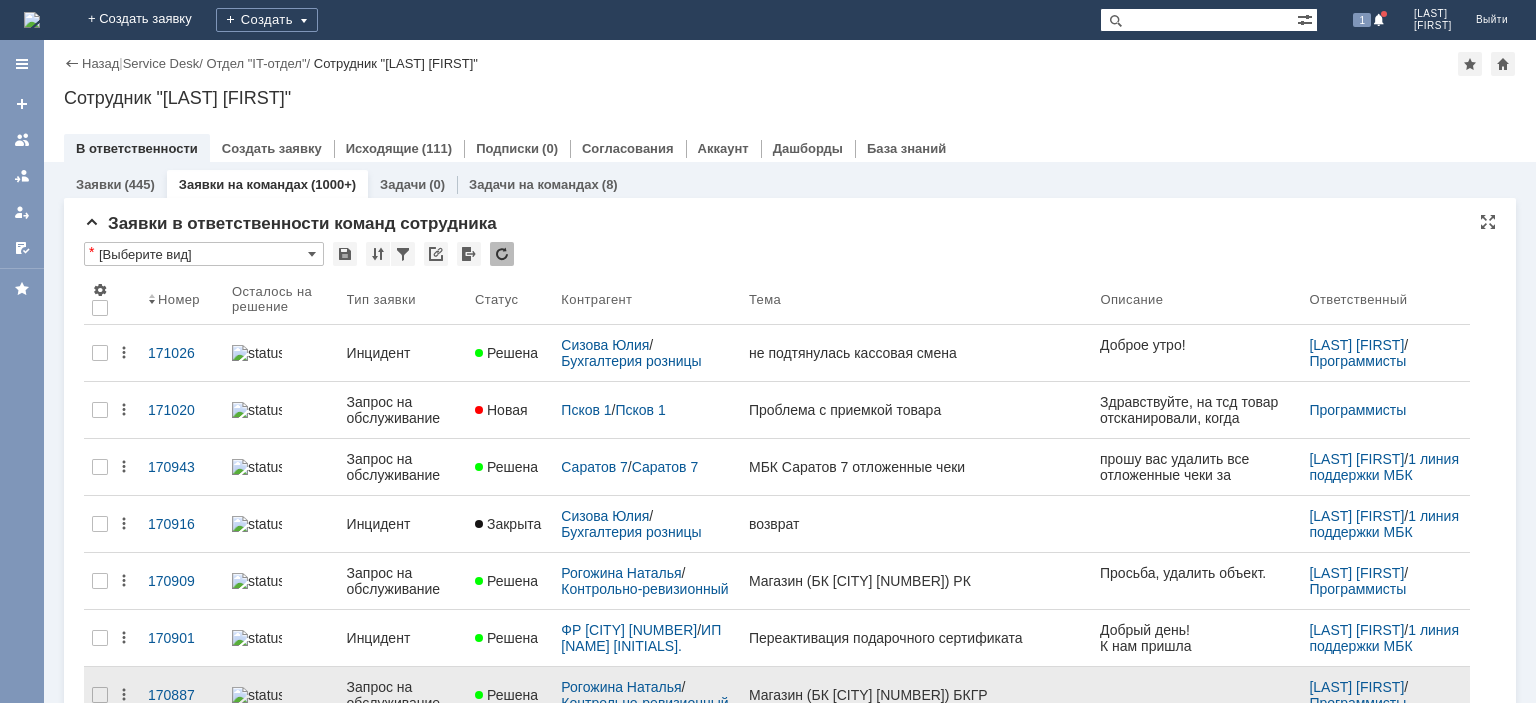 scroll, scrollTop: 0, scrollLeft: 0, axis: both 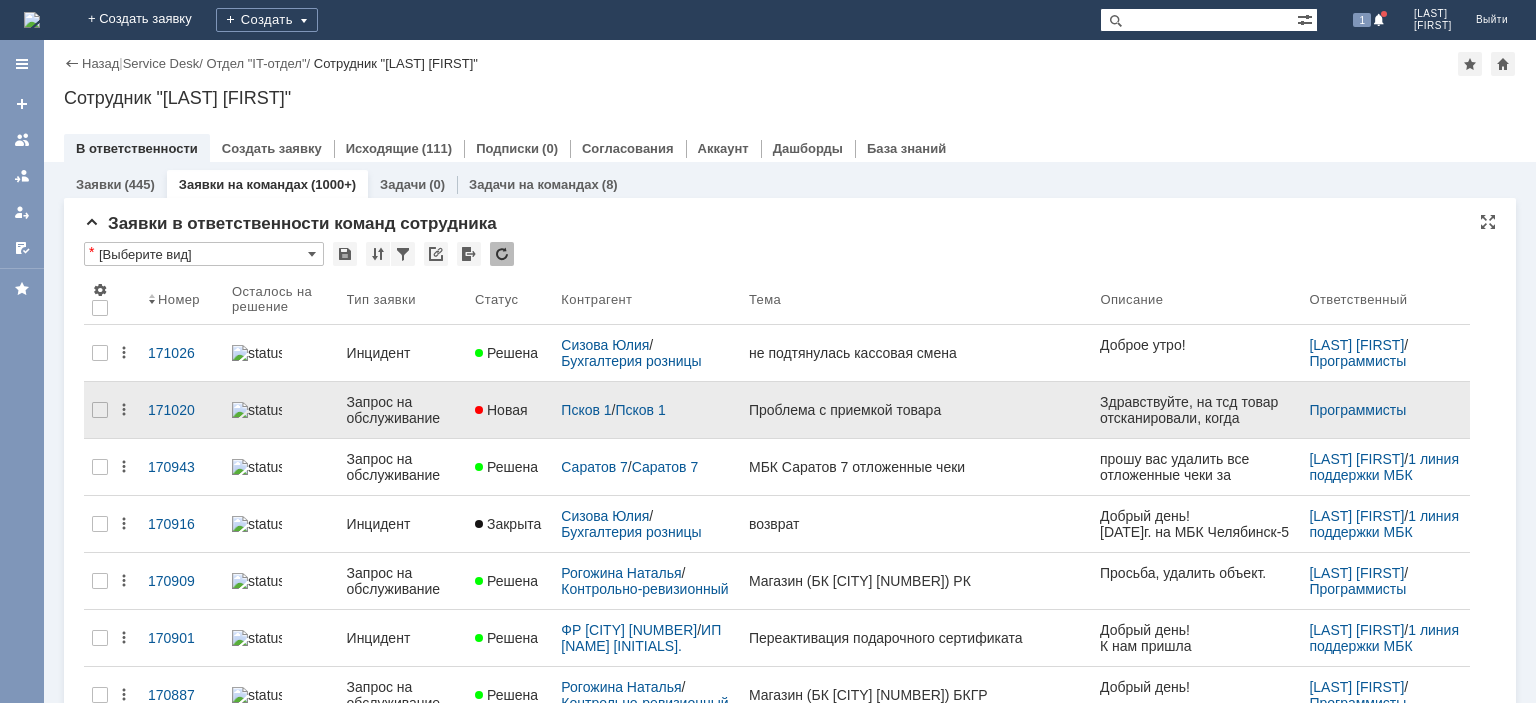 click on "Запрос на обслуживание" at bounding box center [403, 410] 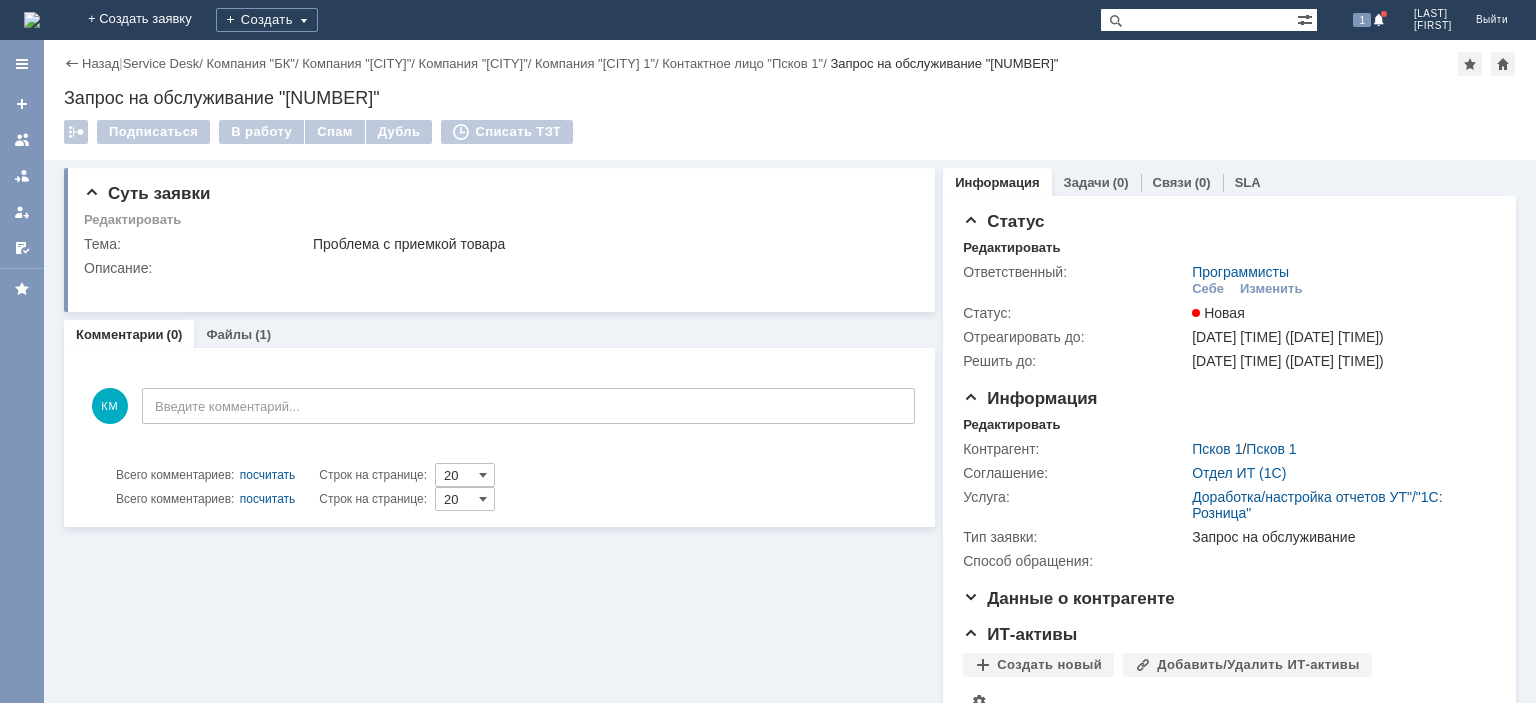 scroll, scrollTop: 0, scrollLeft: 0, axis: both 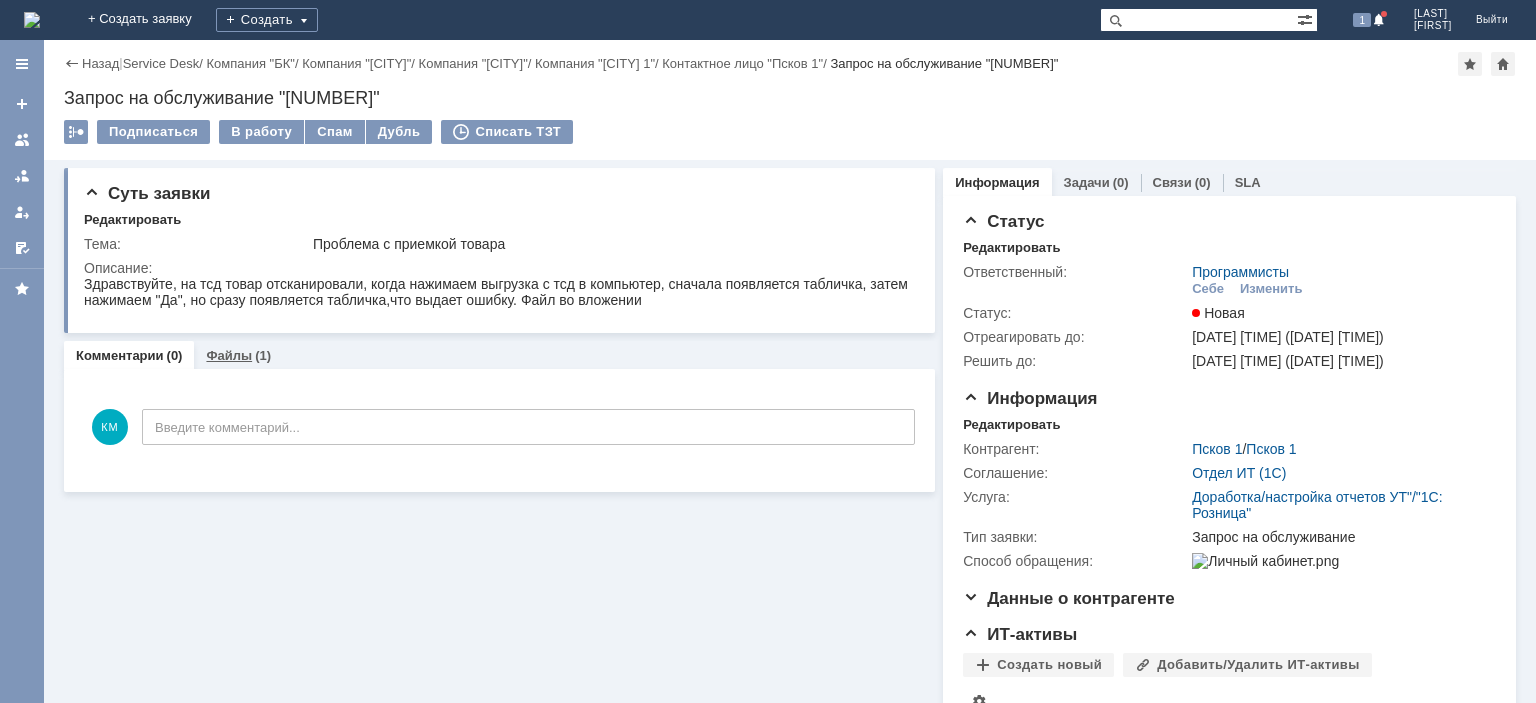 click on "Файлы" at bounding box center [229, 355] 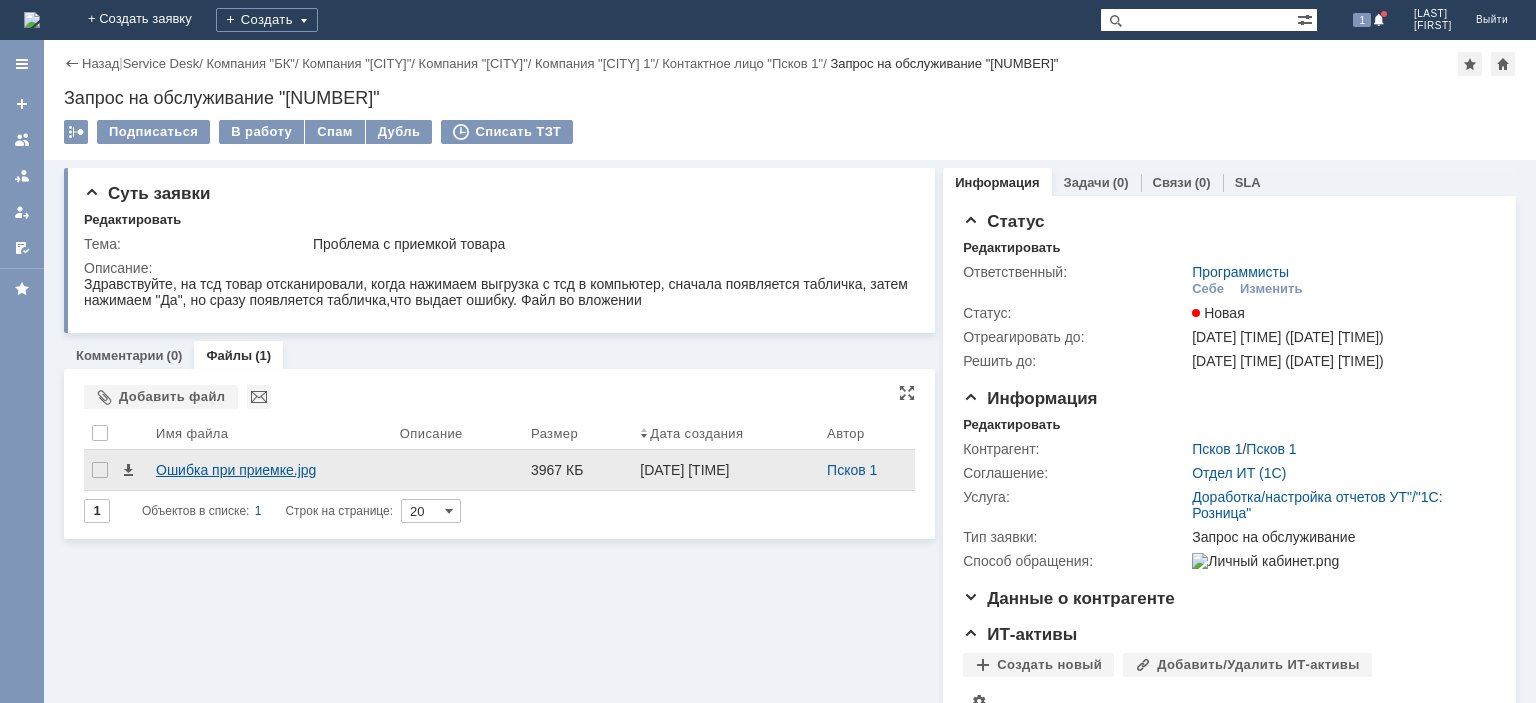 click on "Ошибка при приемке.jpg" at bounding box center [270, 470] 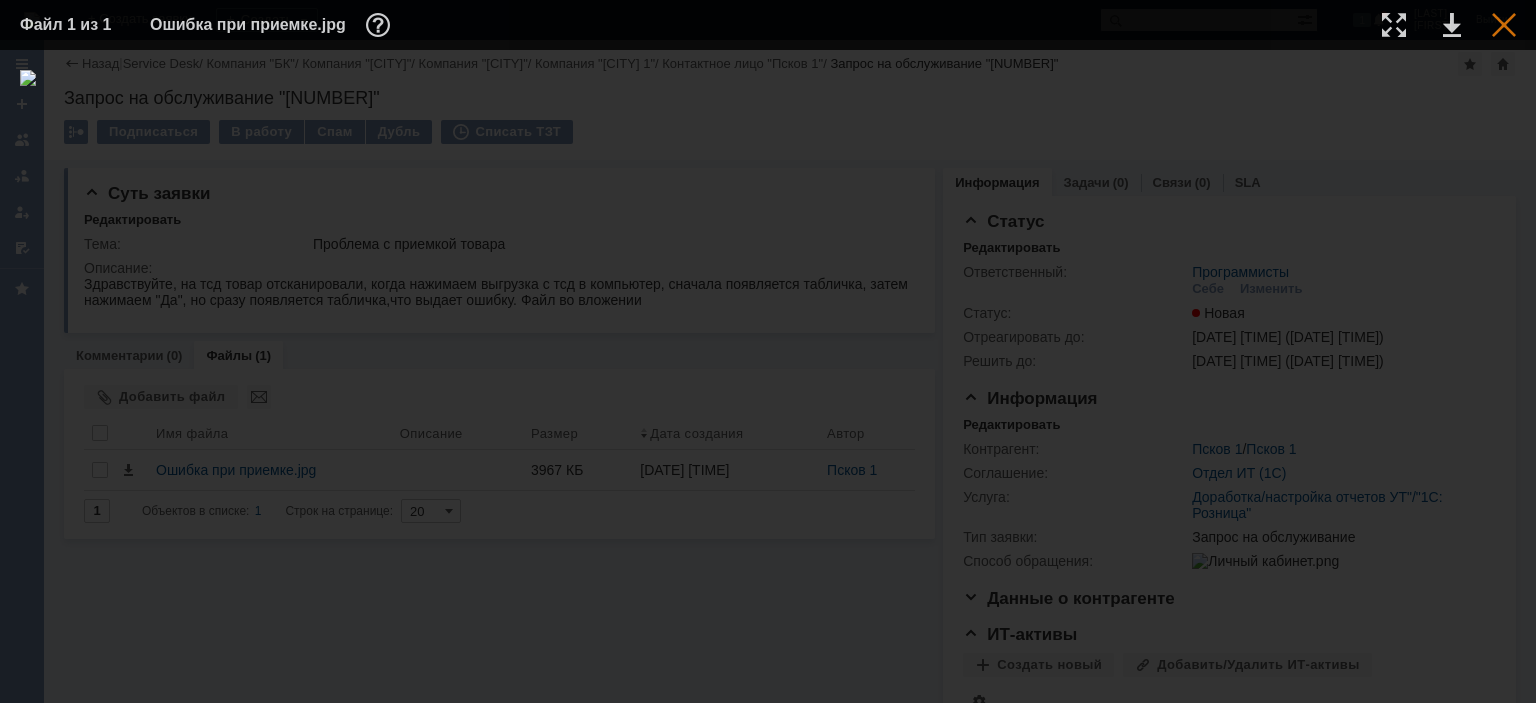 click at bounding box center [1504, 25] 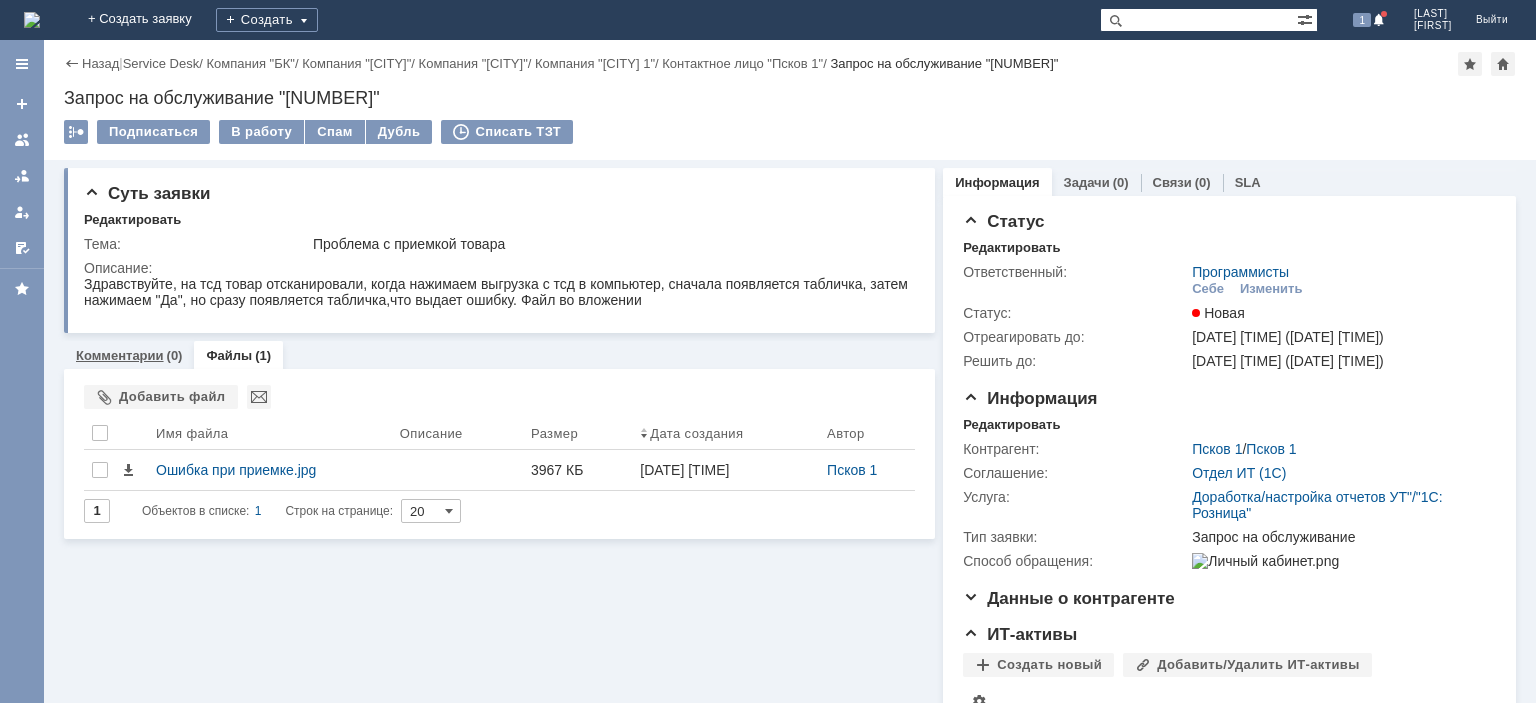 click on "Комментарии" at bounding box center (120, 355) 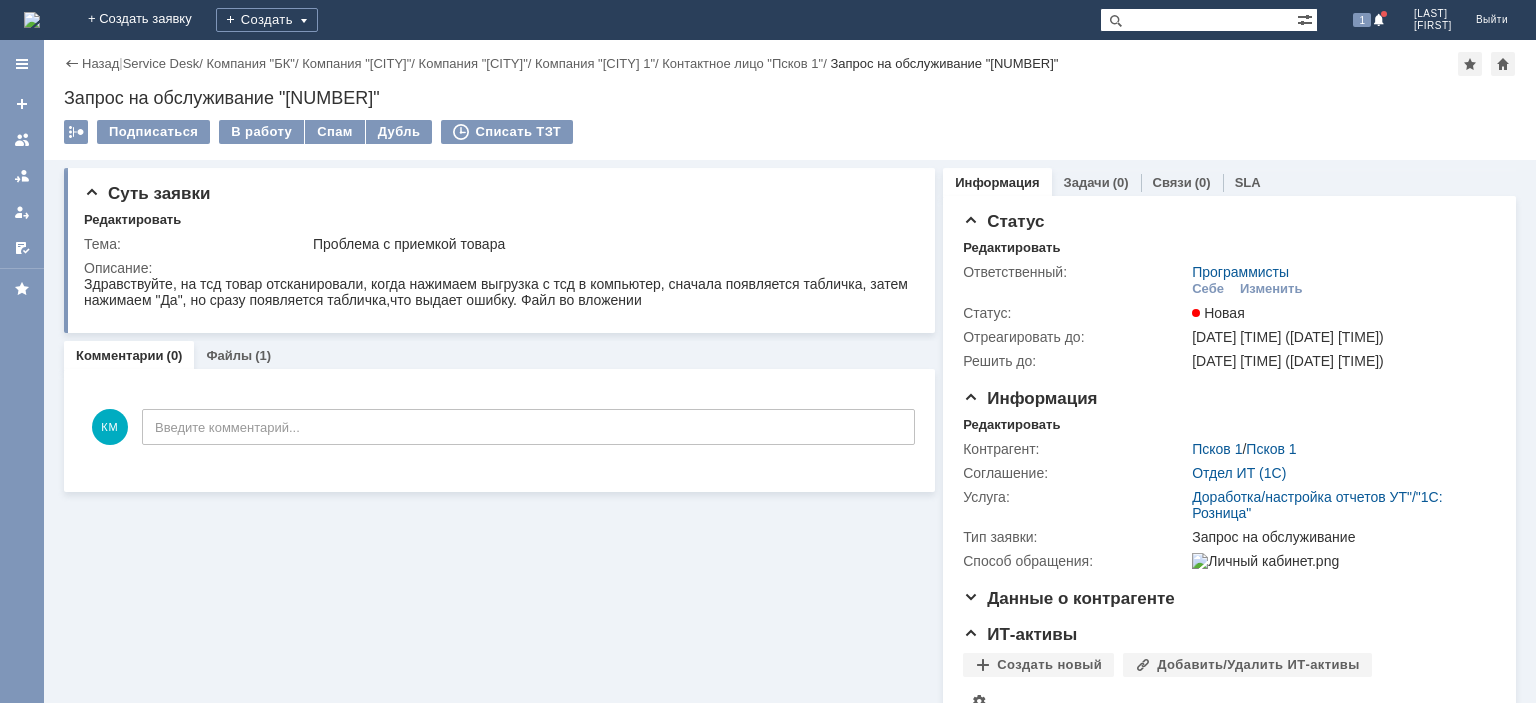 click on "Запрос на обслуживание "171020"" at bounding box center [790, 98] 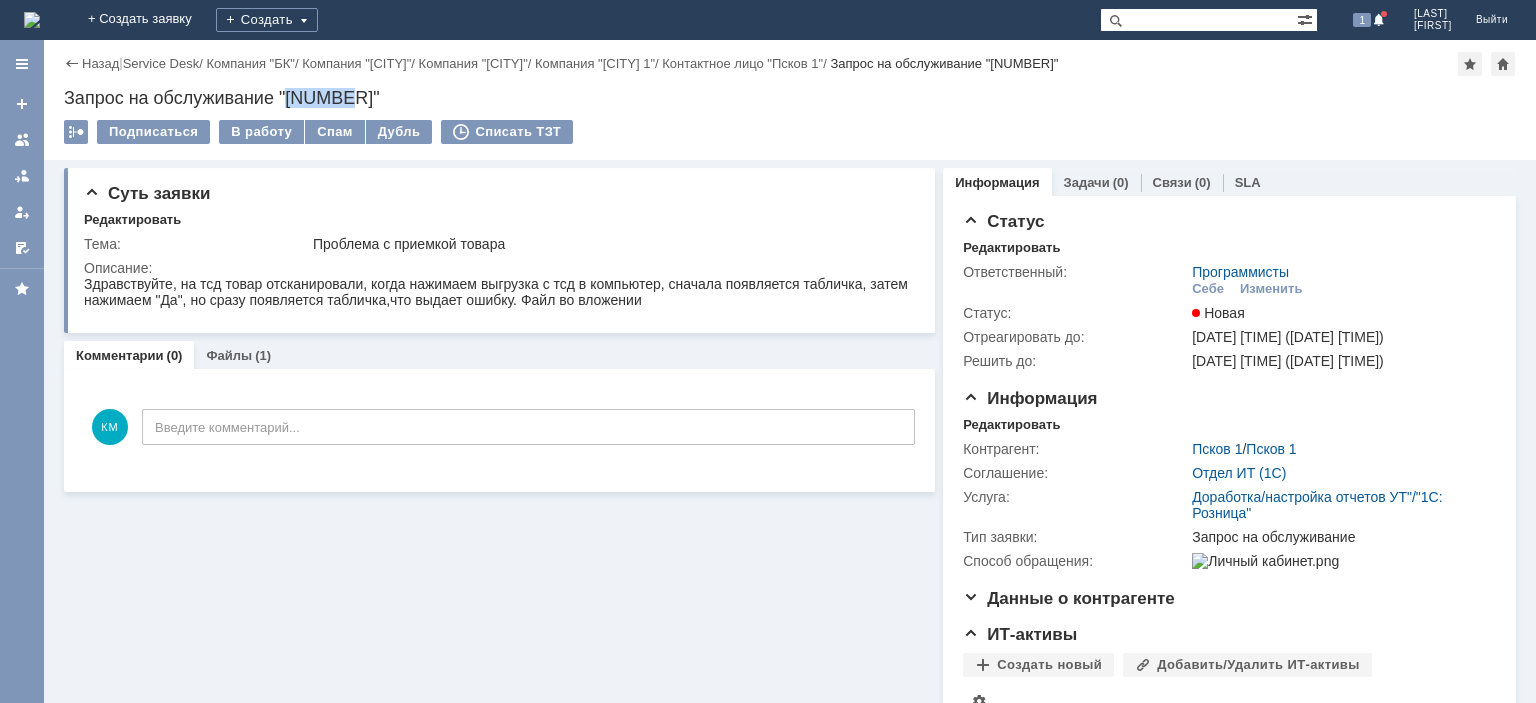 click on "Запрос на обслуживание "171020"" at bounding box center [790, 98] 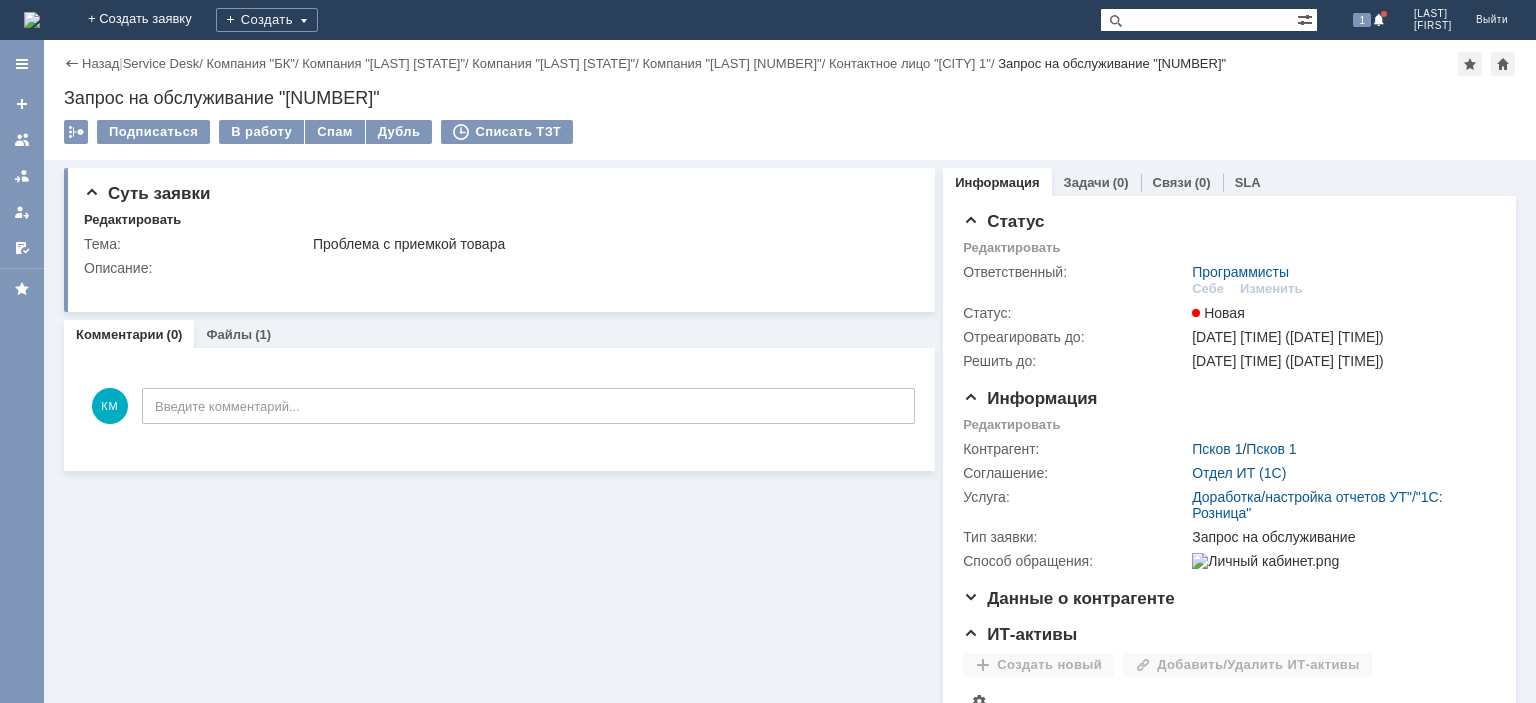 scroll, scrollTop: 0, scrollLeft: 0, axis: both 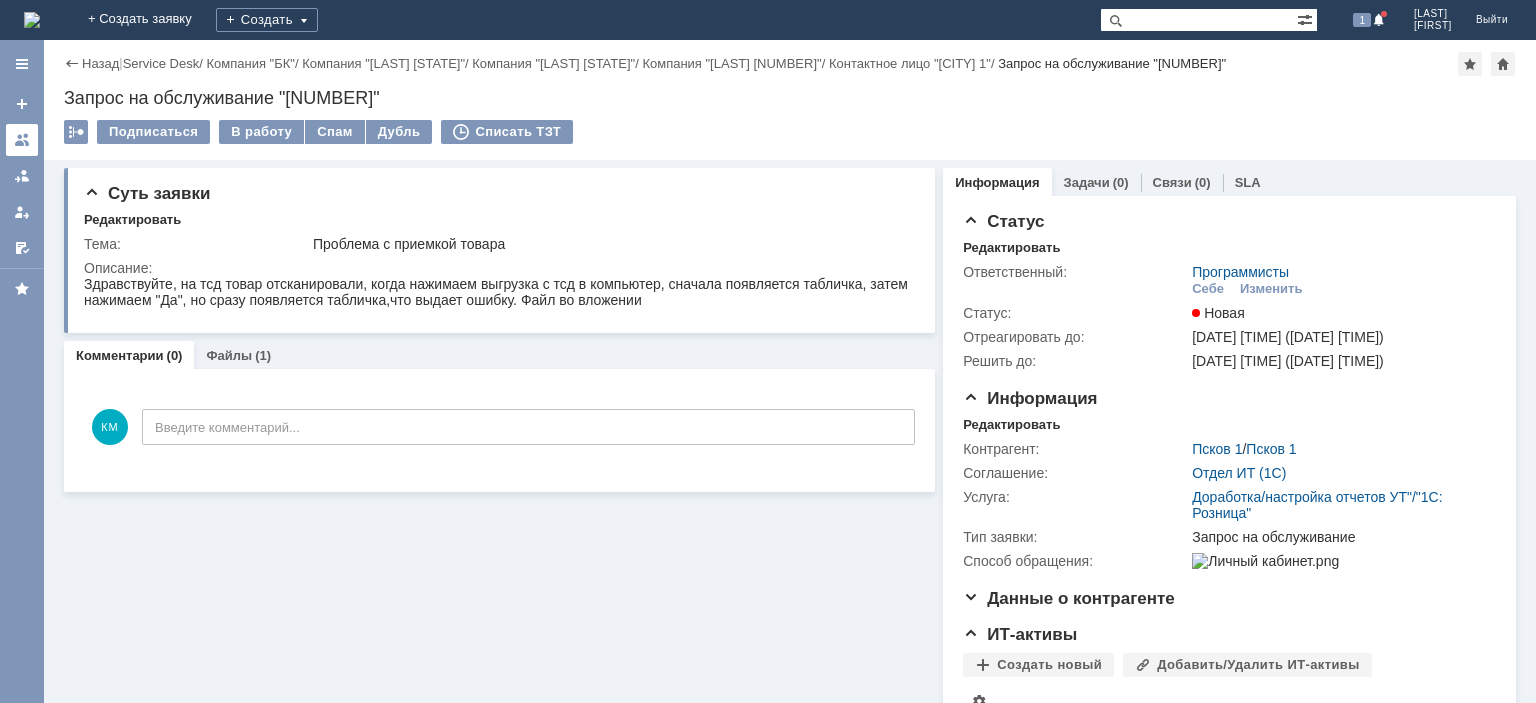 click at bounding box center (22, 140) 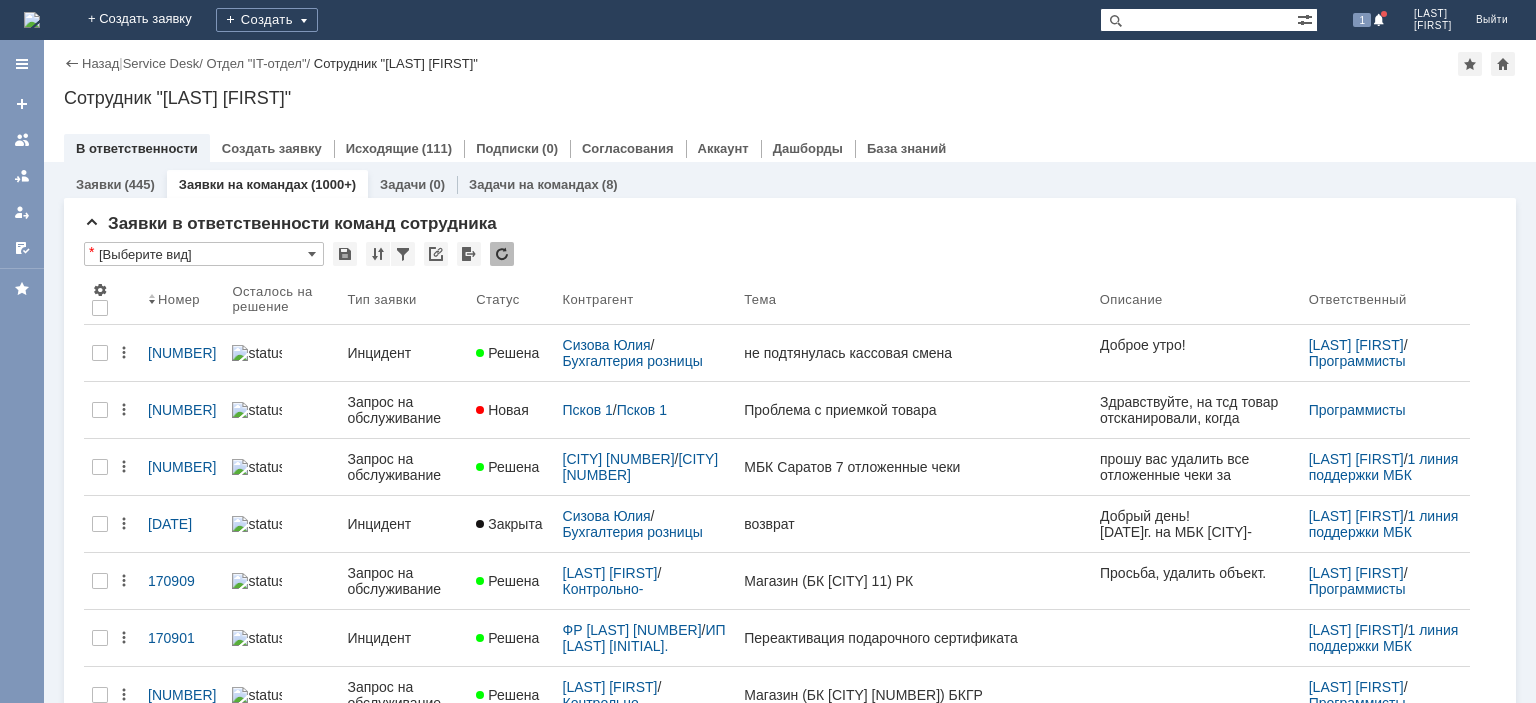 scroll, scrollTop: 0, scrollLeft: 0, axis: both 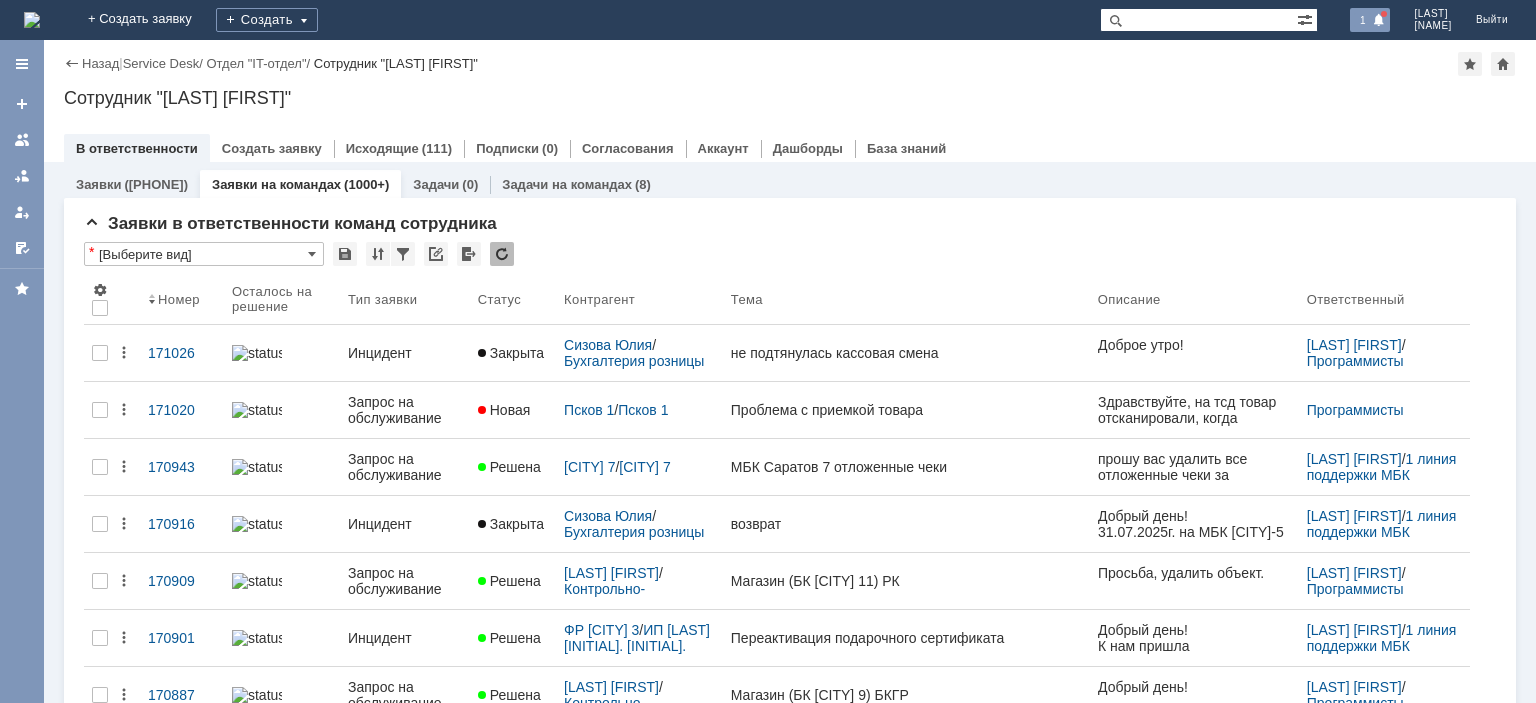click on "1" at bounding box center (1363, 20) 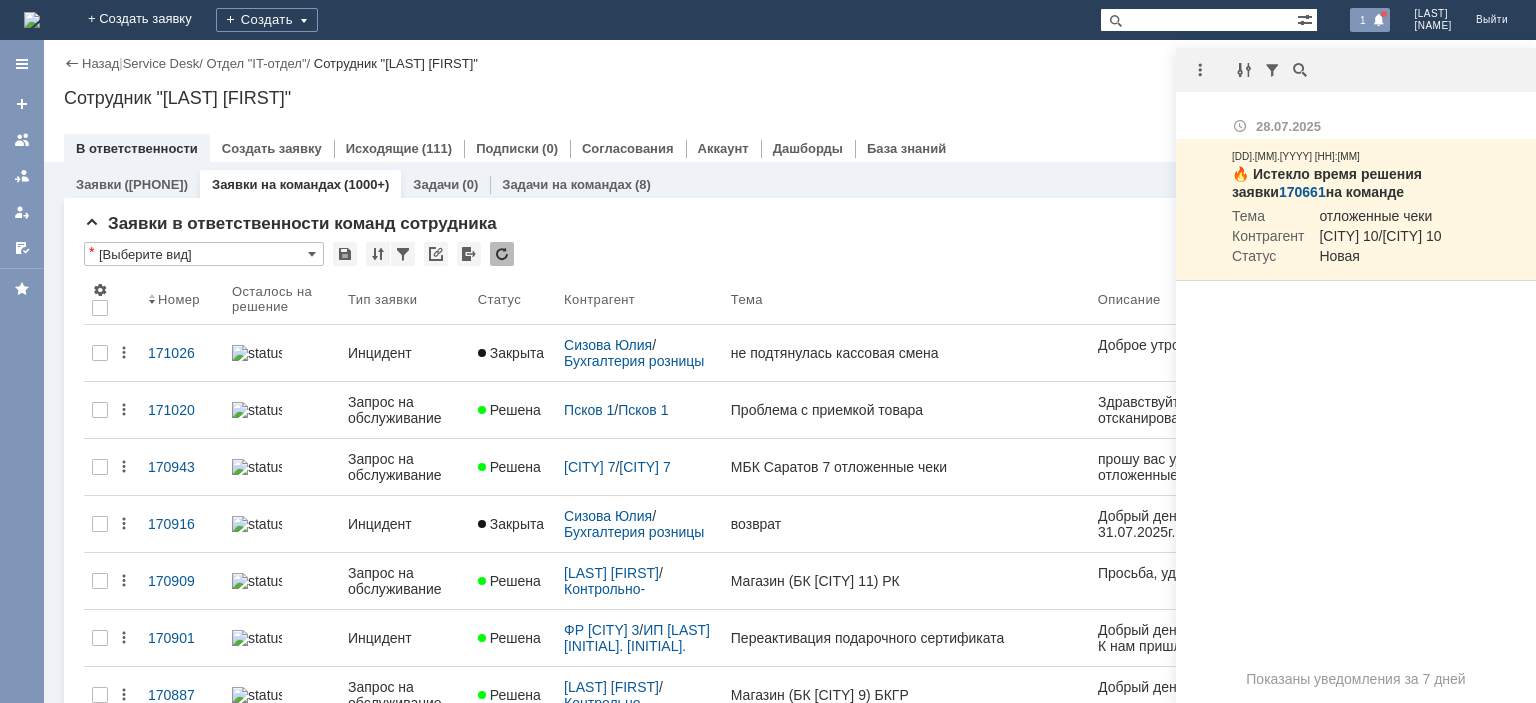 scroll, scrollTop: 0, scrollLeft: 0, axis: both 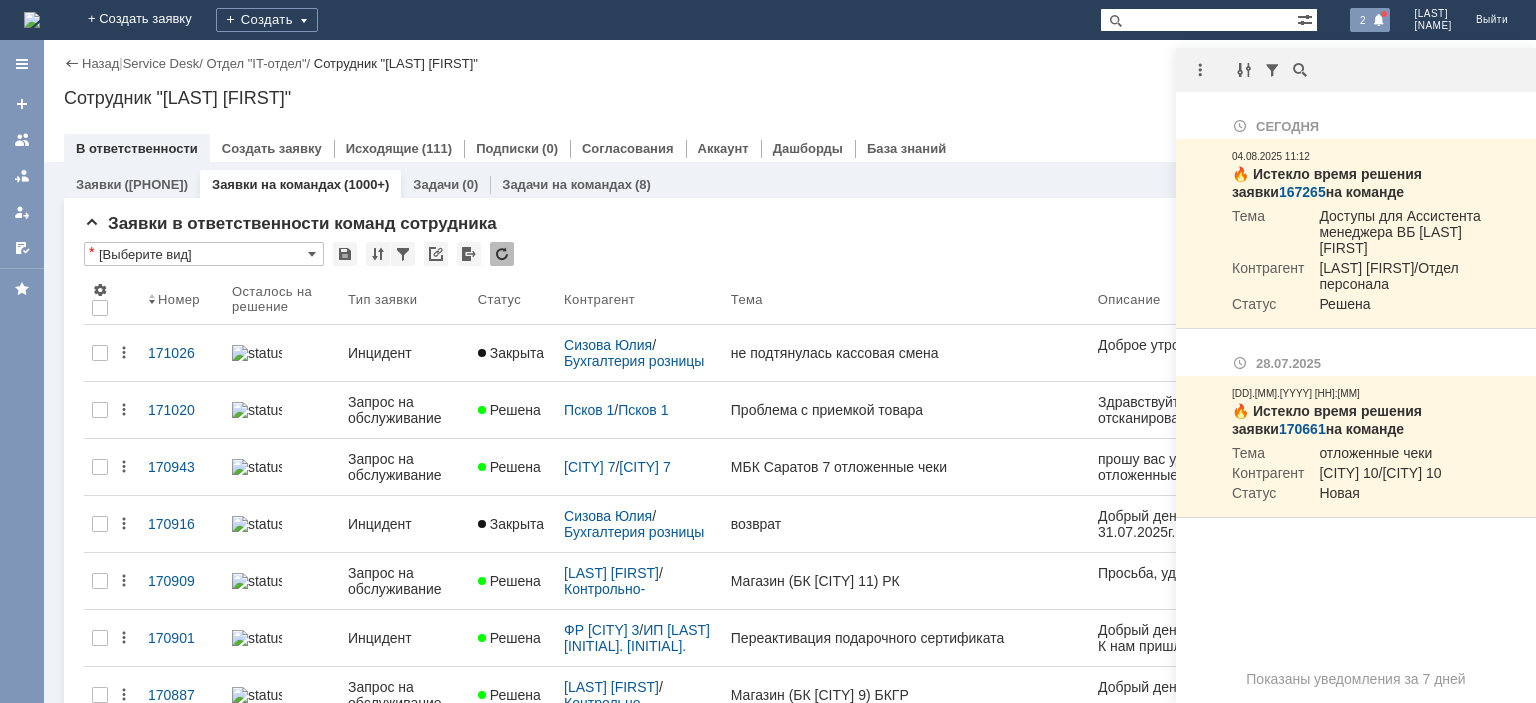 click on "Назад   |   Service Desk  /   Отдел "IT-отдел"  /   Сотрудник "Калиниченко Максим" Сотрудник "Калиниченко Максим" employee$30973909 В ответственности Создать заявку Исходящие (111) Подписки (0) Согласования Аккаунт Дашборды База знаний" at bounding box center (790, 101) 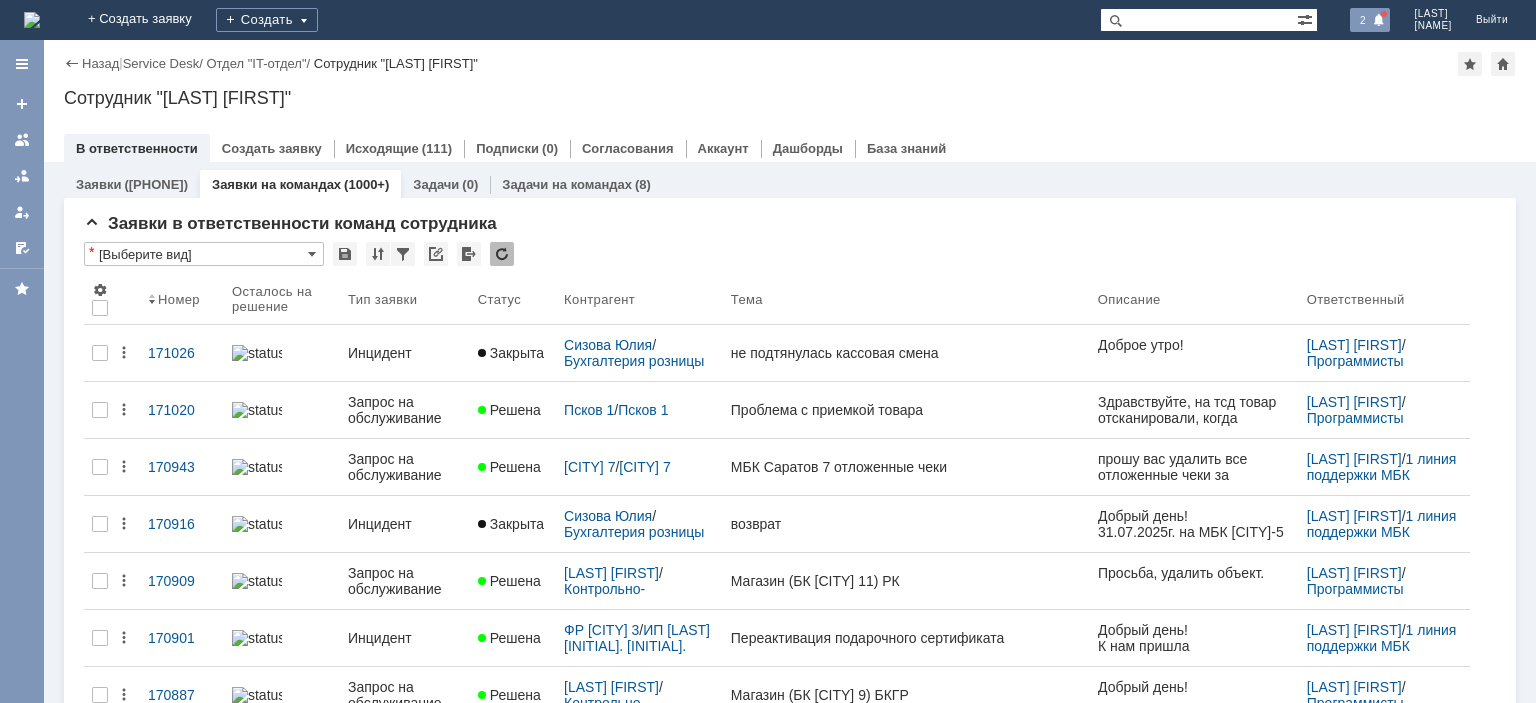 click on "2" at bounding box center [1363, 20] 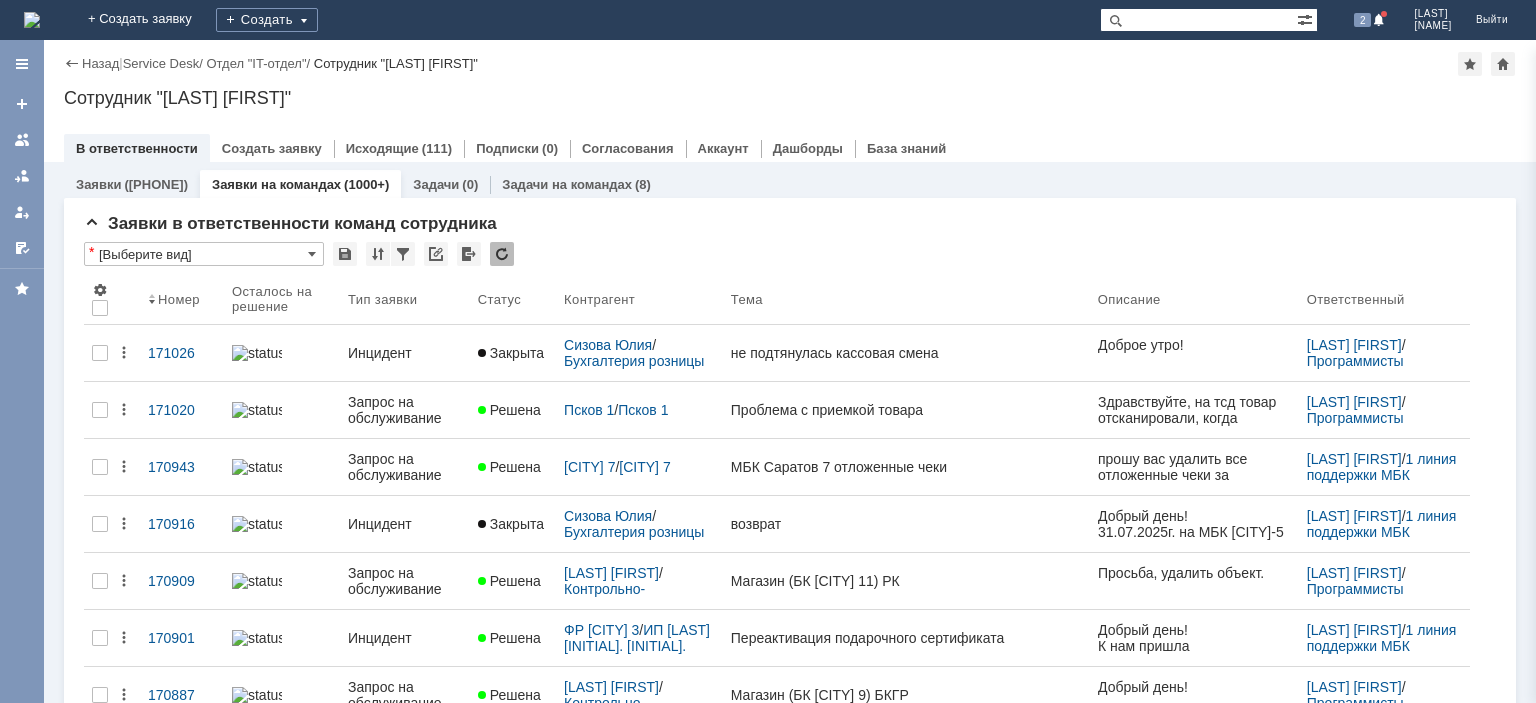 click on "Назад   |   Service Desk  /   Отдел "IT-отдел"  /   Сотрудник "Калиниченко Максим" Сотрудник "Калиниченко Максим" employee$30973909 В ответственности Создать заявку Исходящие (111) Подписки (0) Согласования Аккаунт Дашборды База знаний" at bounding box center (790, 101) 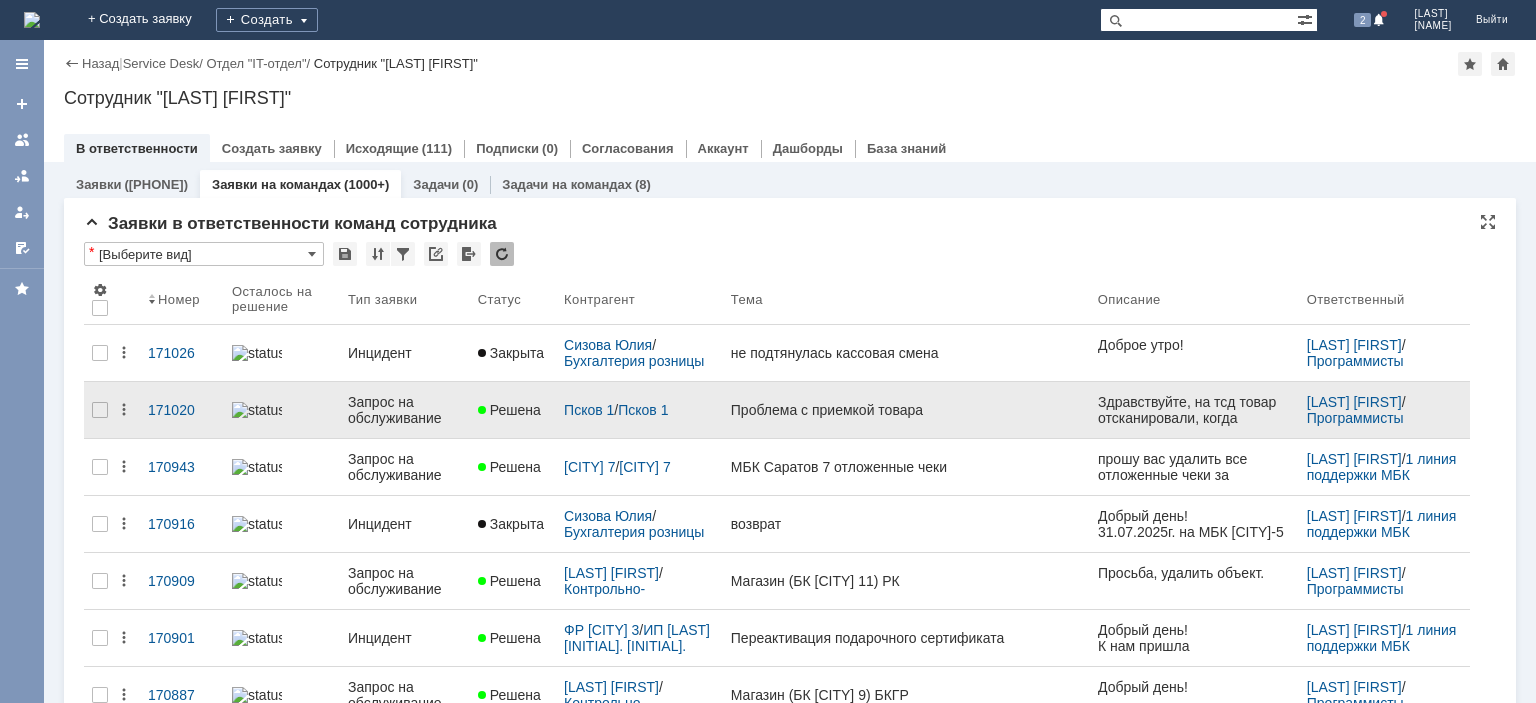 click on "Запрос на обслуживание" at bounding box center (405, 410) 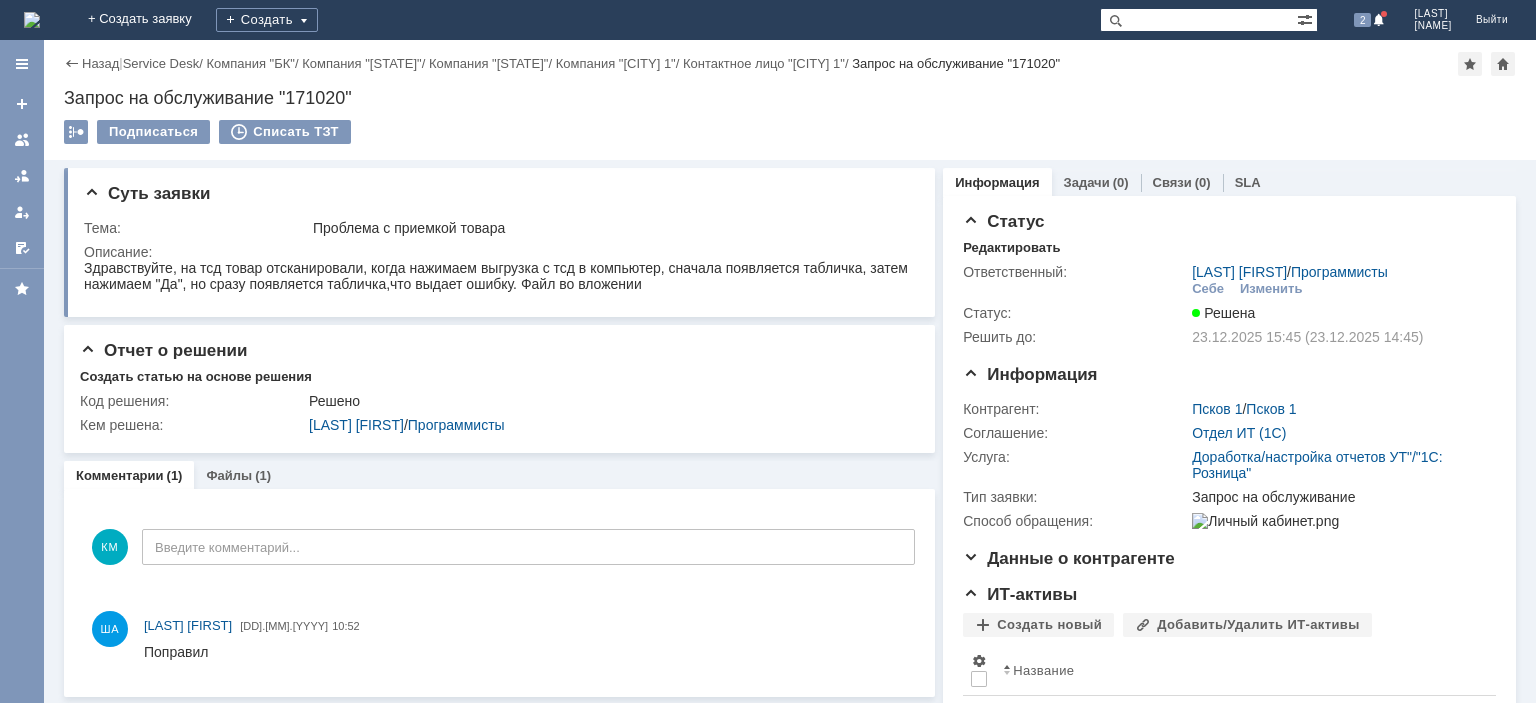 scroll, scrollTop: 0, scrollLeft: 0, axis: both 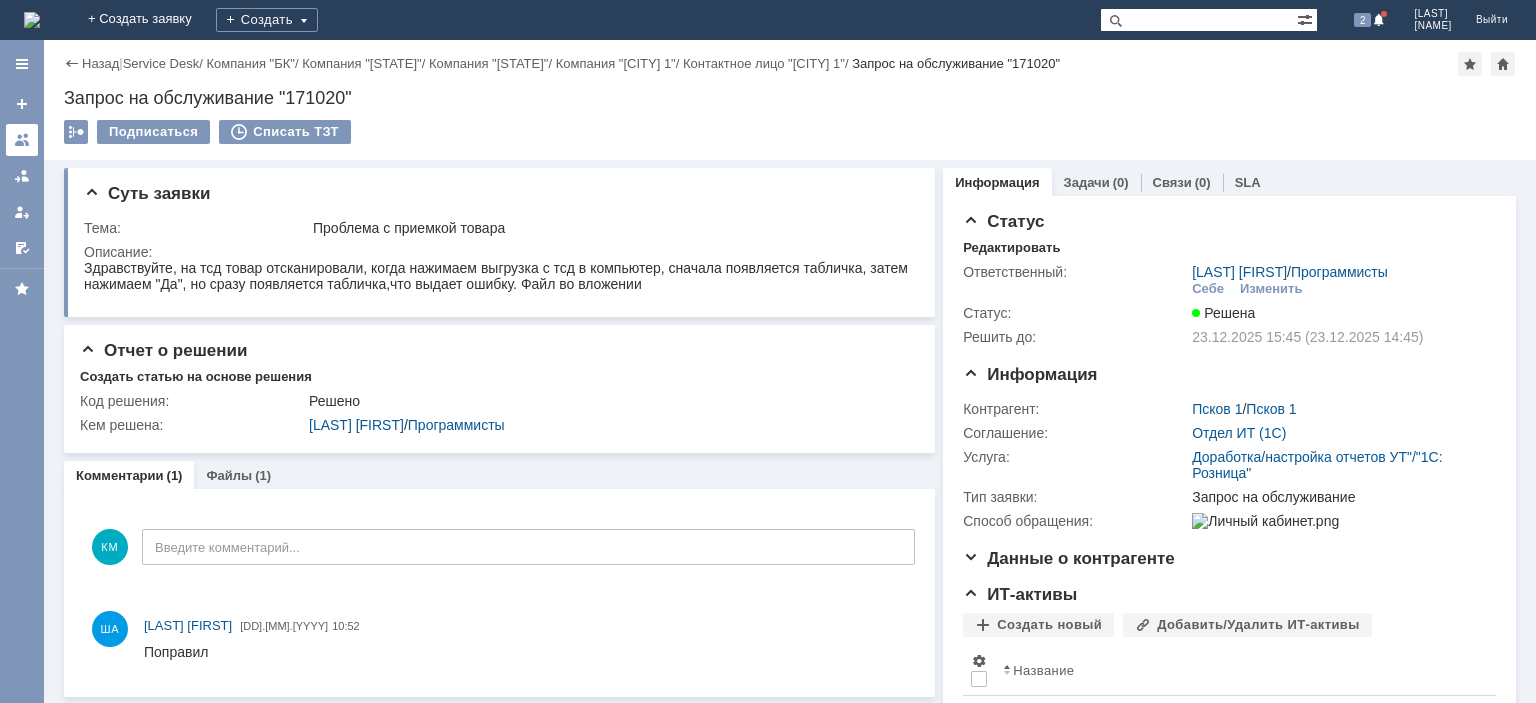 click at bounding box center [22, 140] 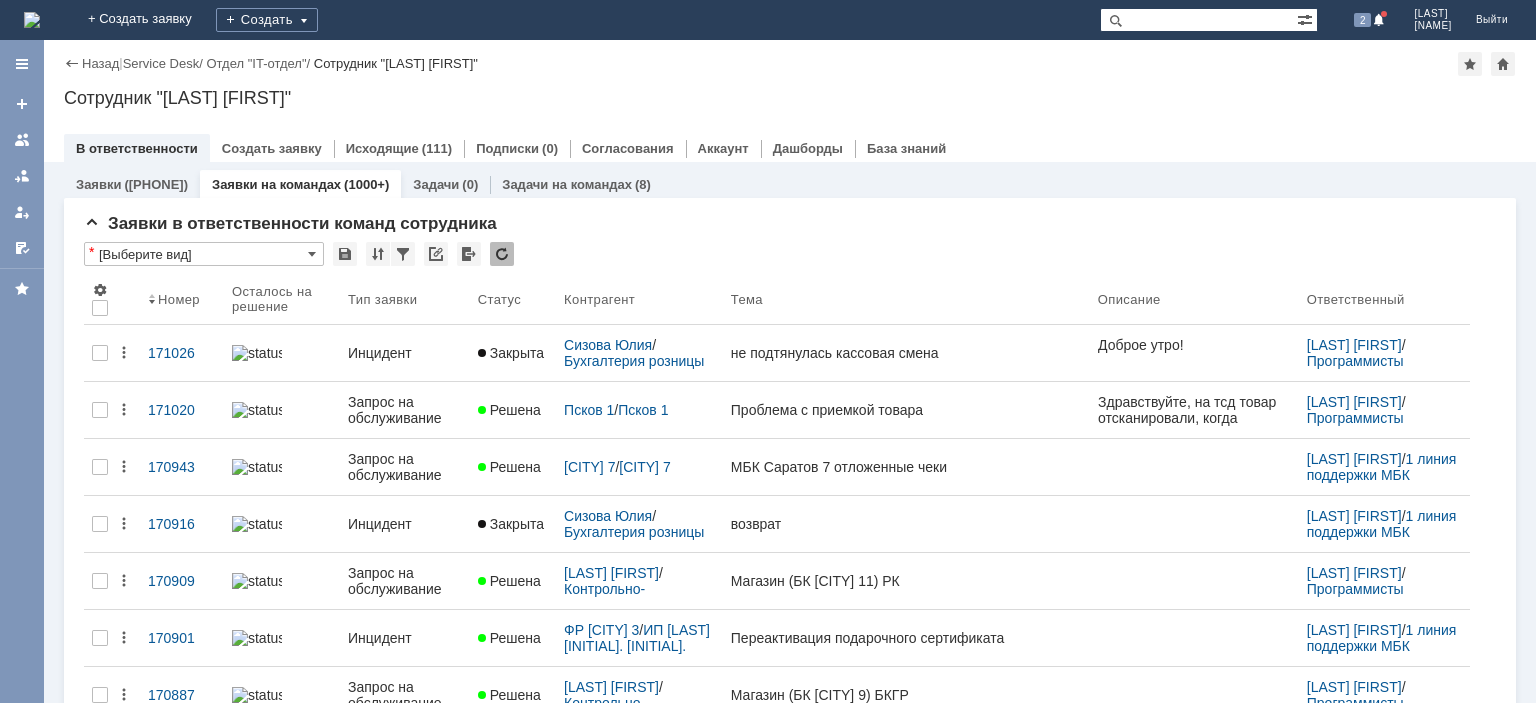 scroll, scrollTop: 0, scrollLeft: 0, axis: both 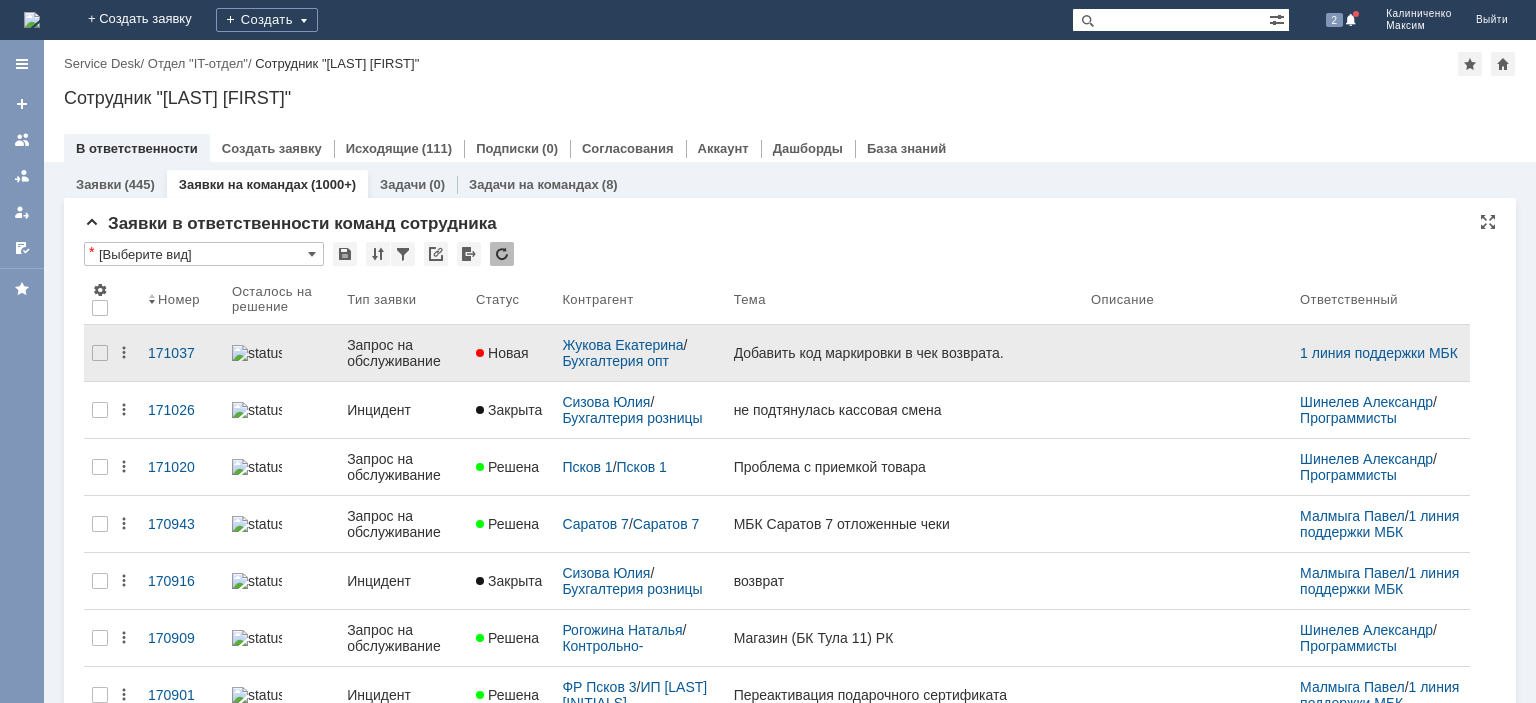 click on "Запрос на обслуживание" at bounding box center (403, 353) 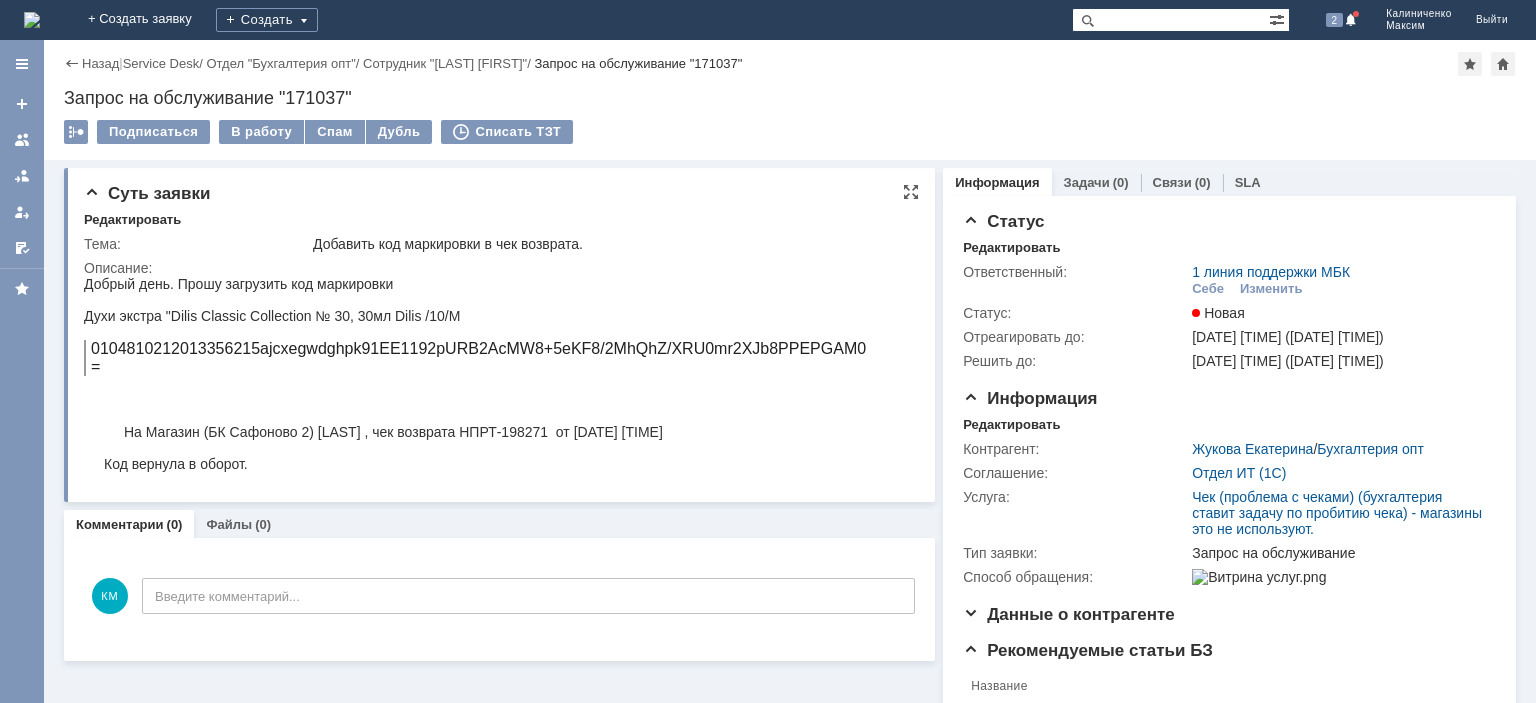 scroll, scrollTop: 0, scrollLeft: 0, axis: both 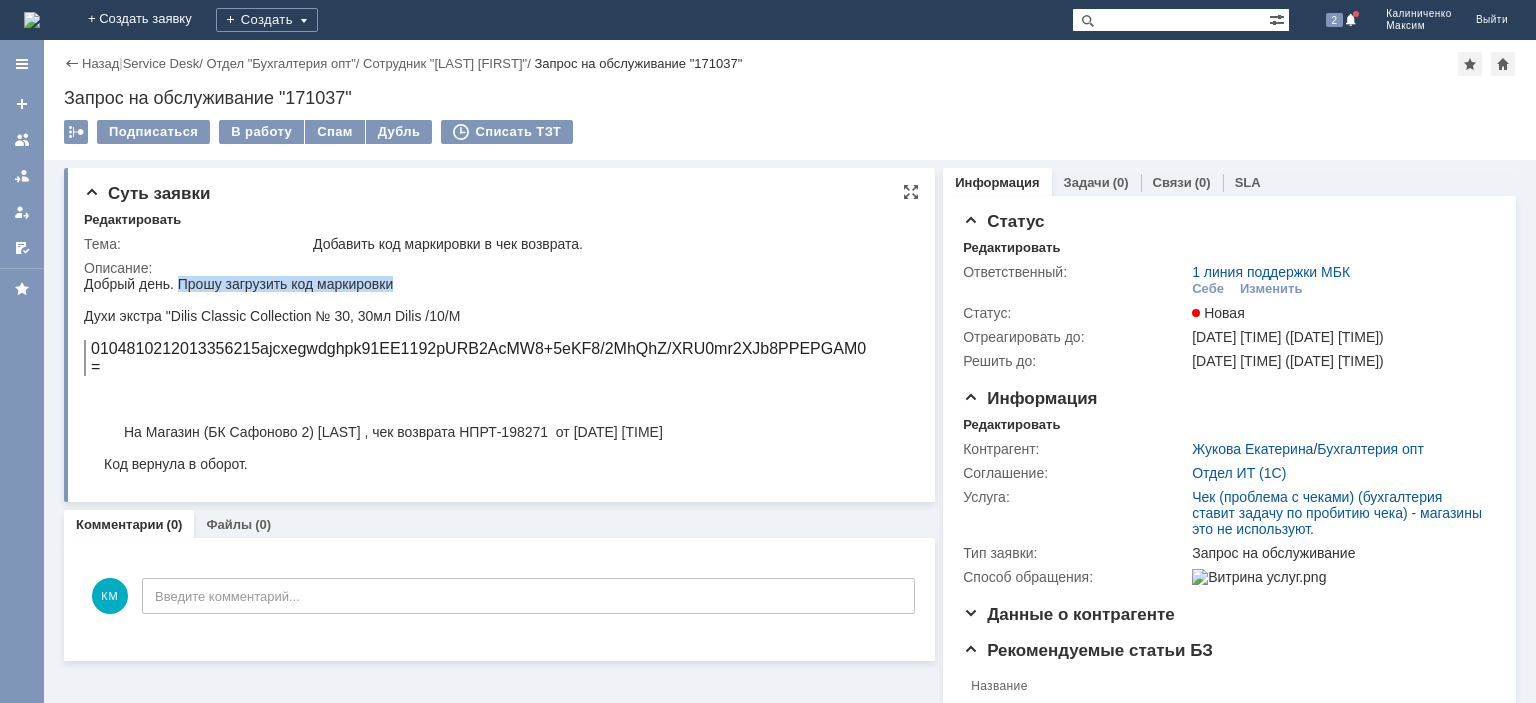 drag, startPoint x: 182, startPoint y: 286, endPoint x: 402, endPoint y: 287, distance: 220.00227 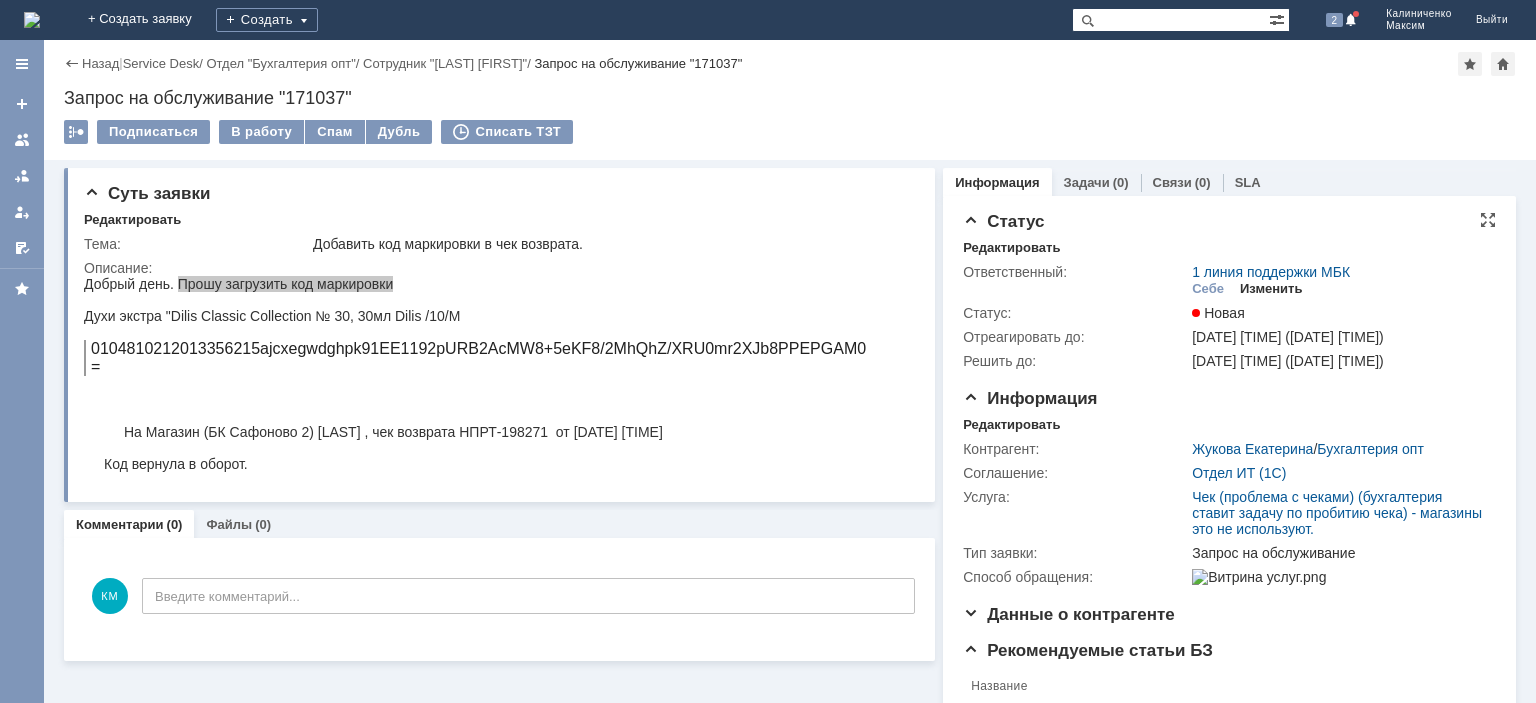 click on "Изменить" at bounding box center [1271, 289] 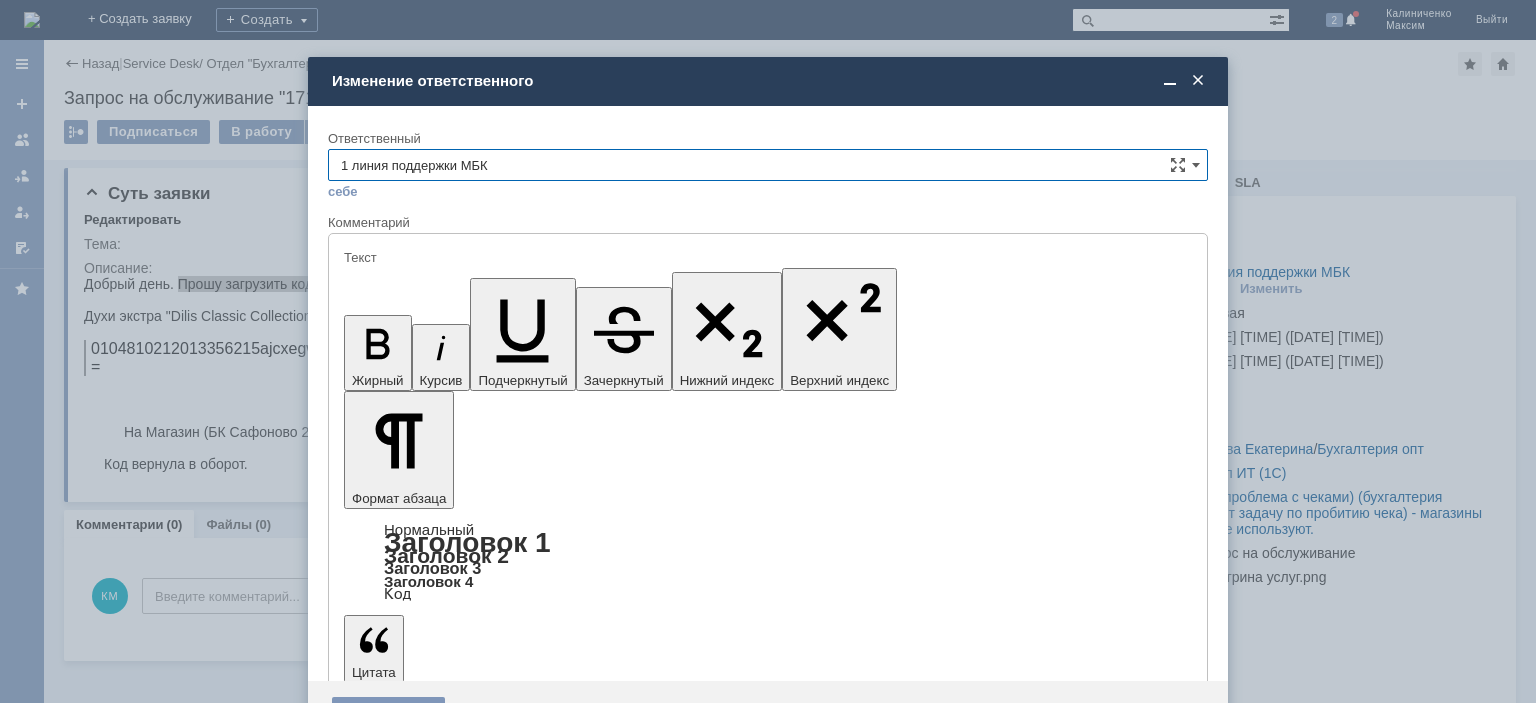 scroll, scrollTop: 0, scrollLeft: 0, axis: both 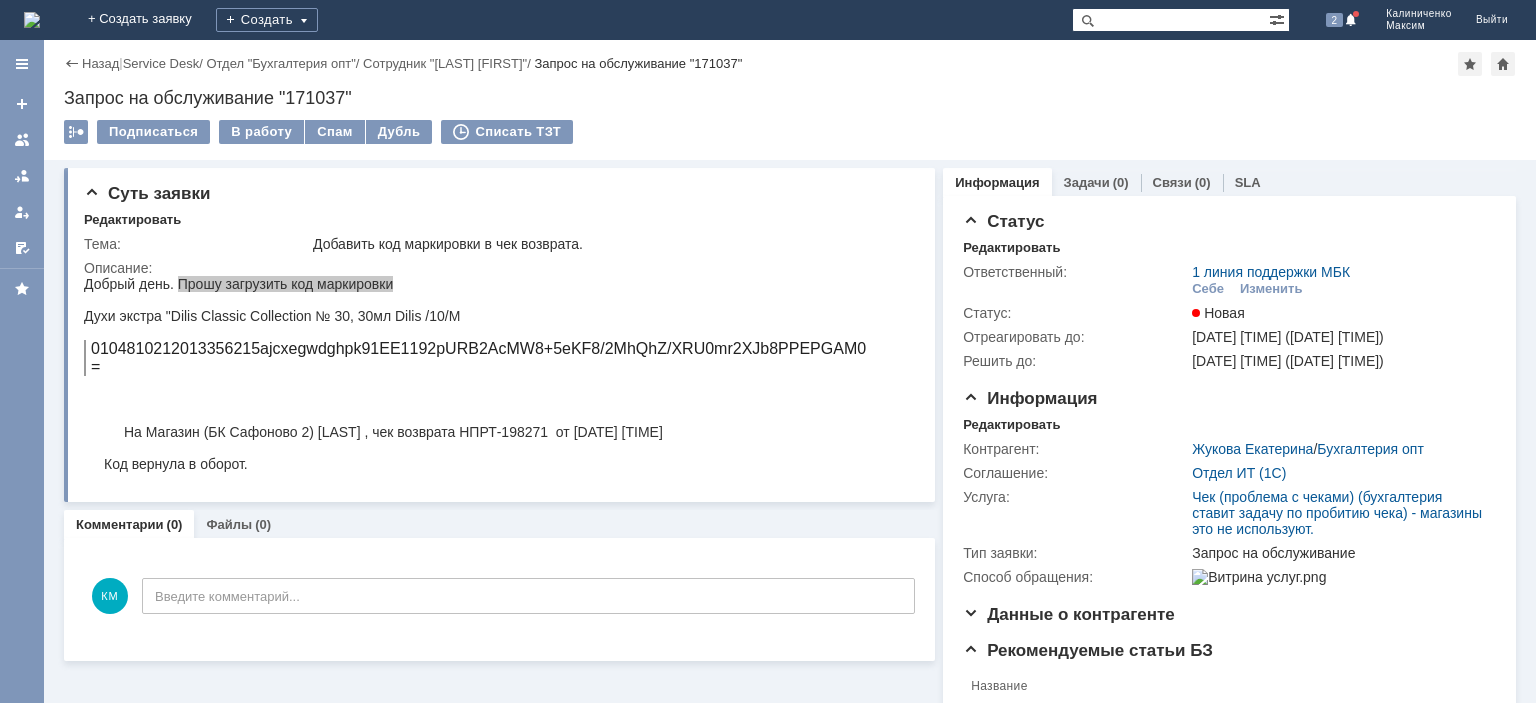 click on "Запрос на обслуживание "171037"" at bounding box center (790, 98) 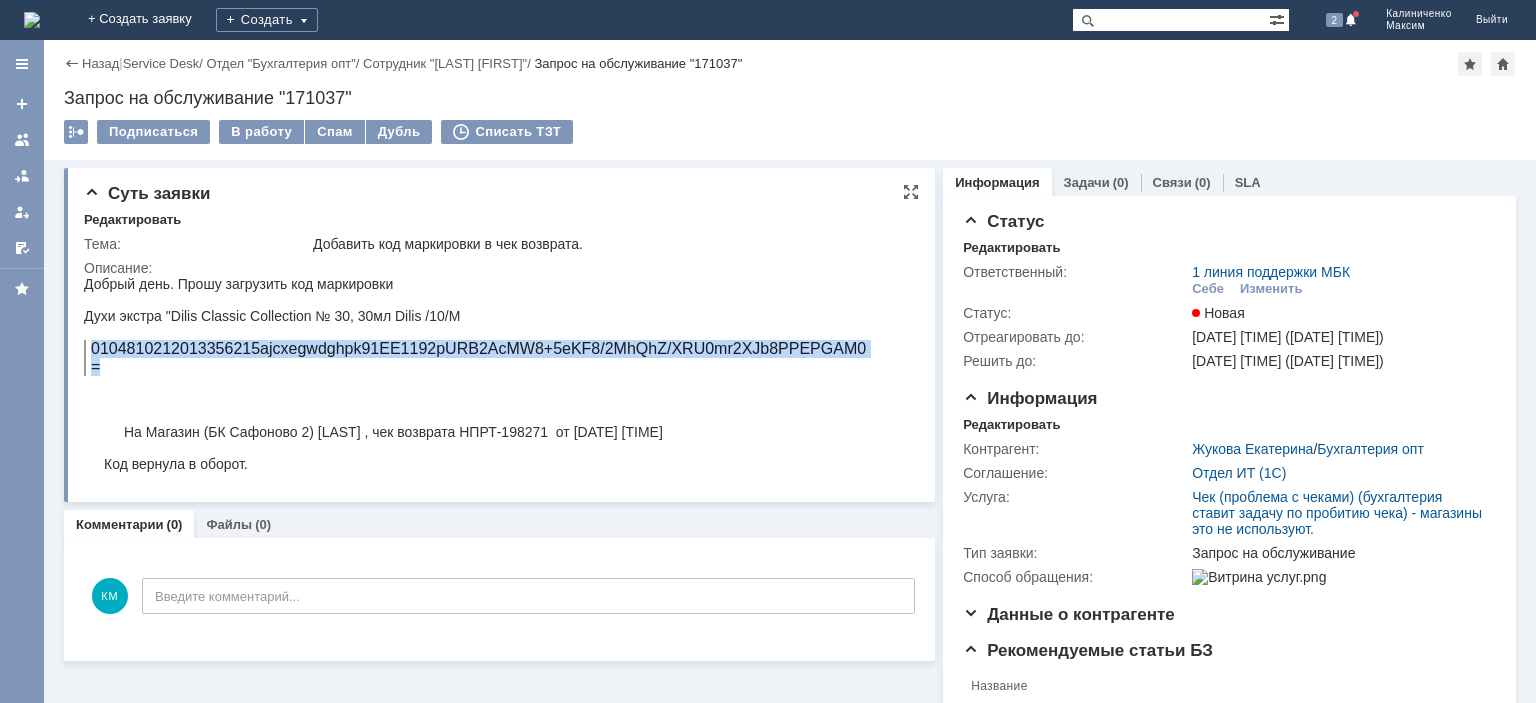 drag, startPoint x: 316, startPoint y: 375, endPoint x: 86, endPoint y: 360, distance: 230.48862 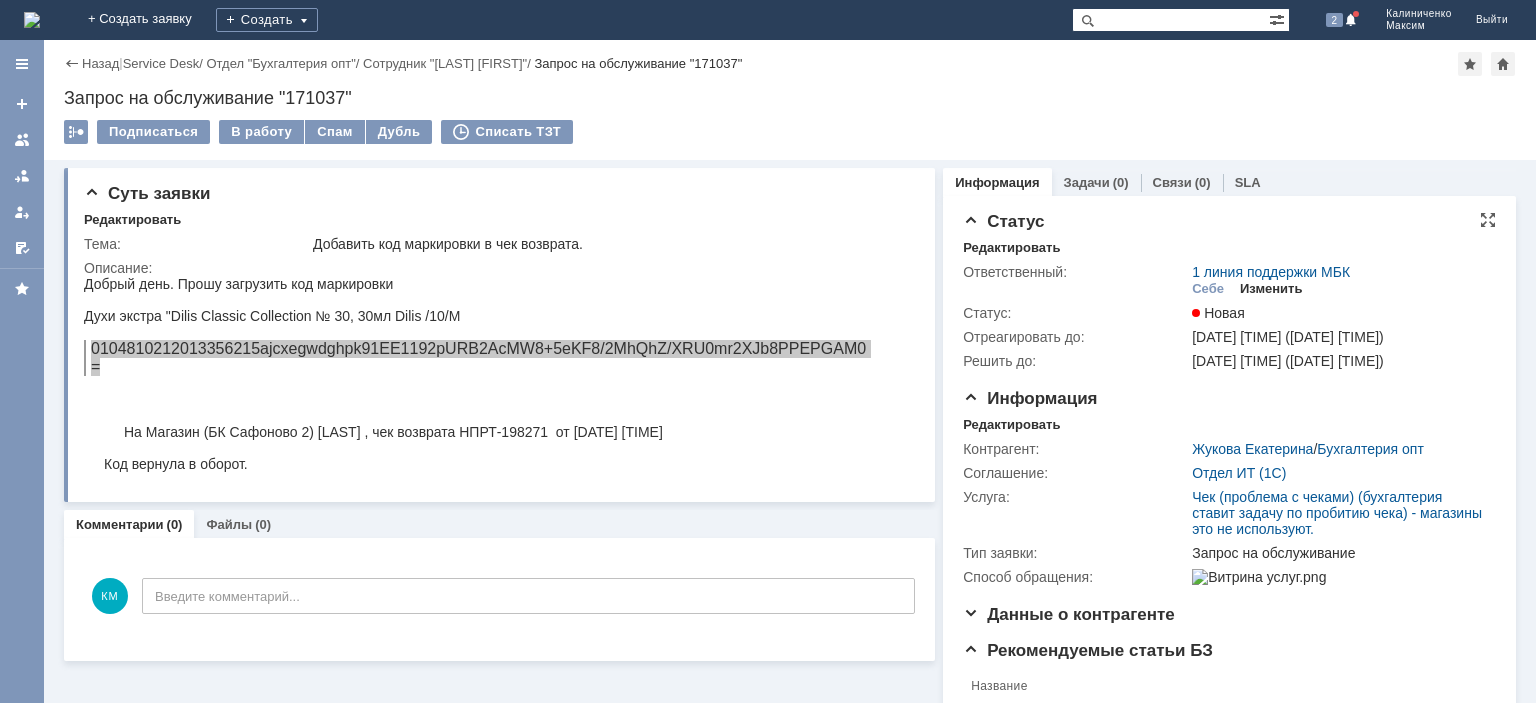 click on "Изменить" at bounding box center (1271, 289) 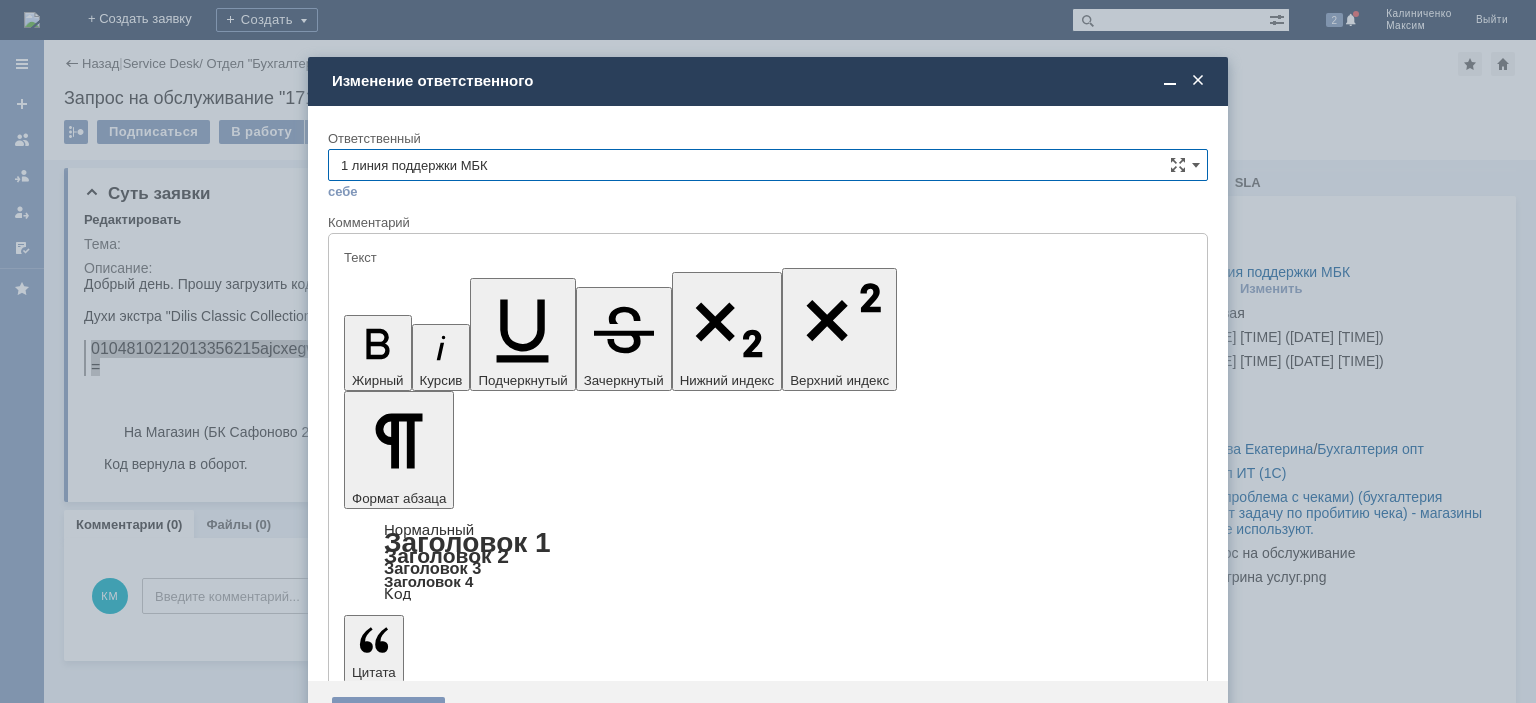 scroll, scrollTop: 0, scrollLeft: 0, axis: both 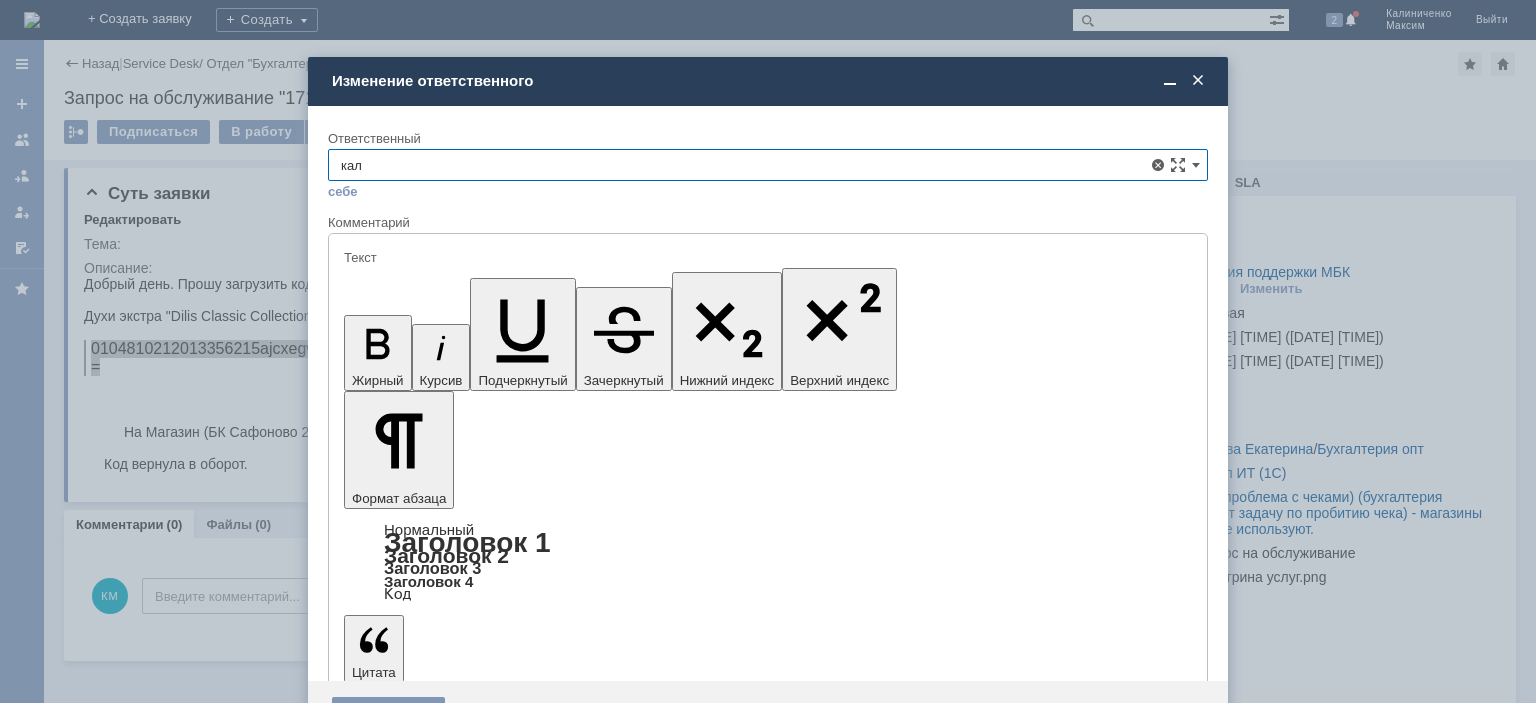 click on "Калиниченко Максим" at bounding box center (768, 377) 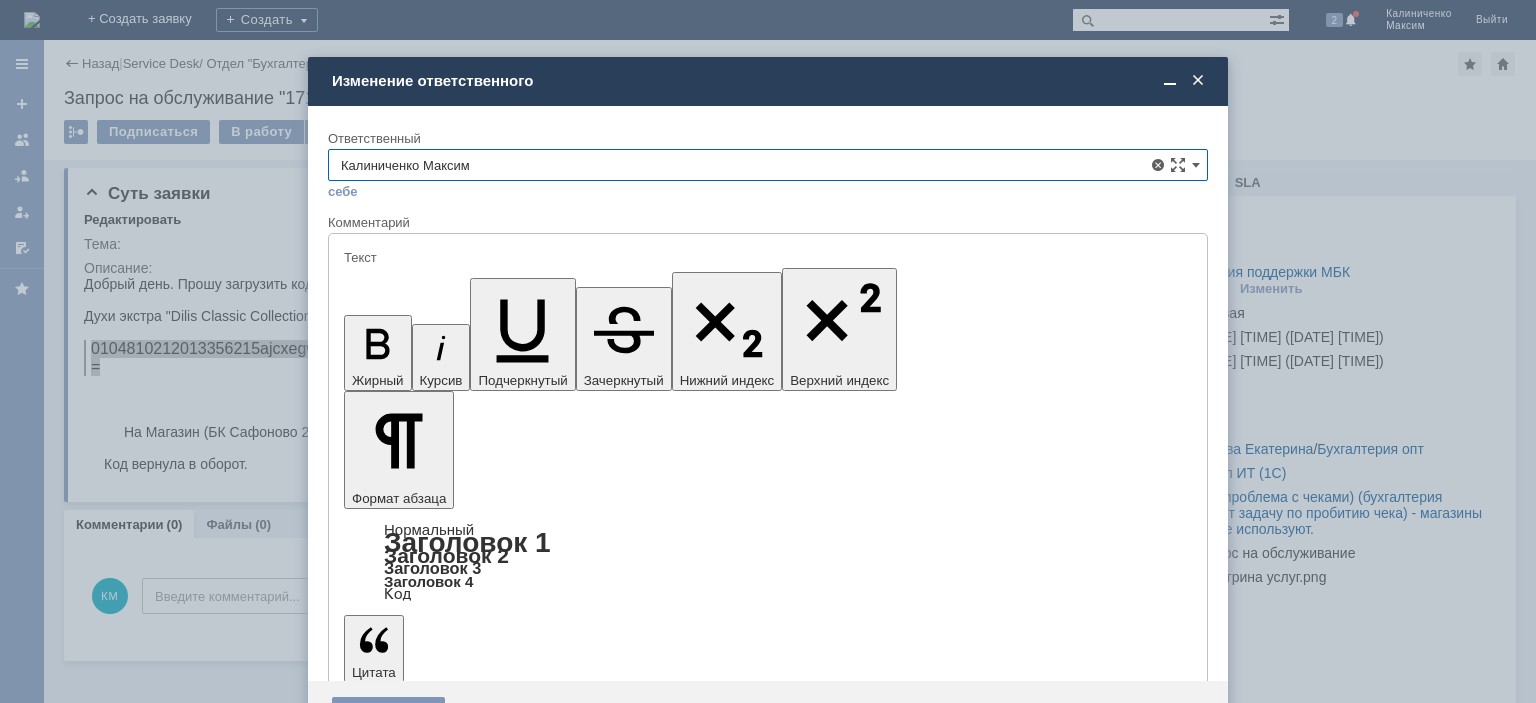 type on "Калиниченко Максим" 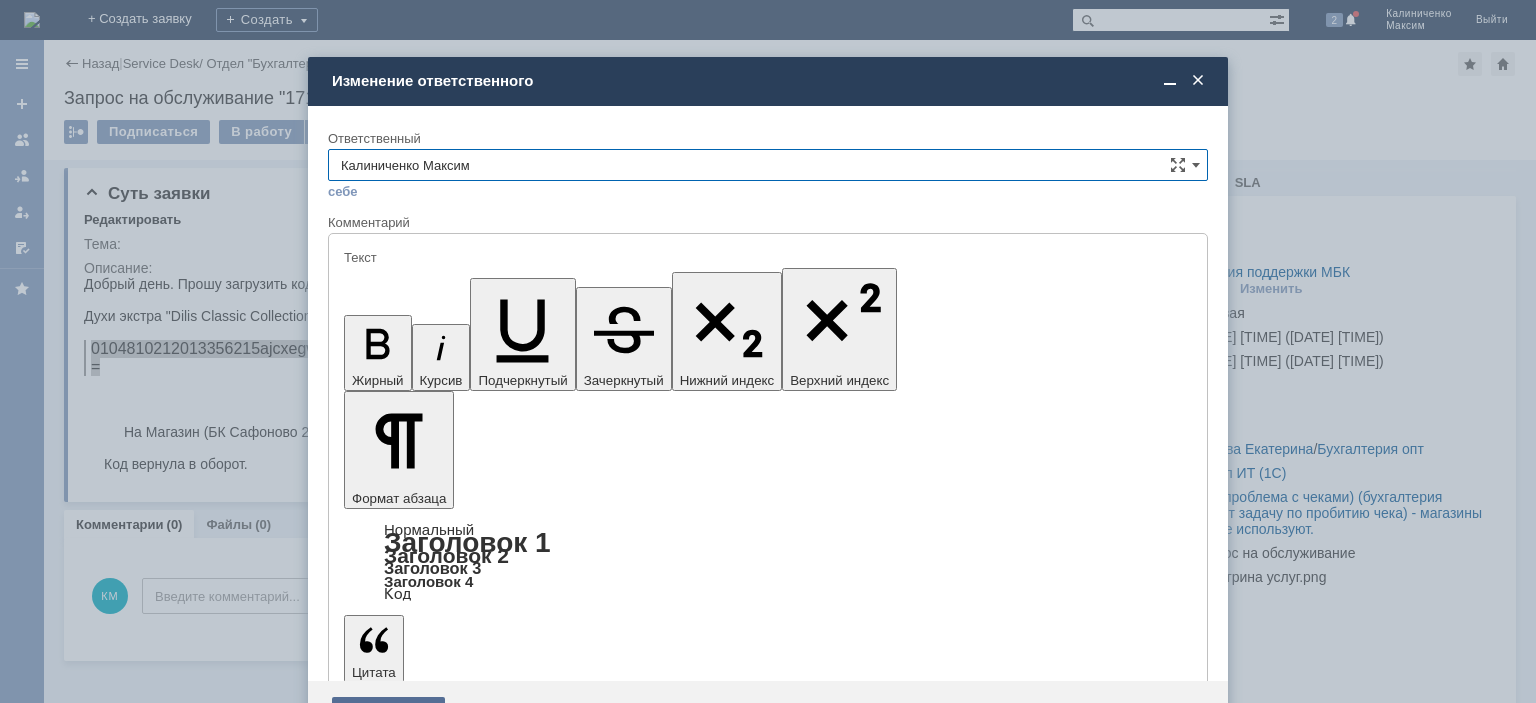 click on "Сохранить" at bounding box center [388, 713] 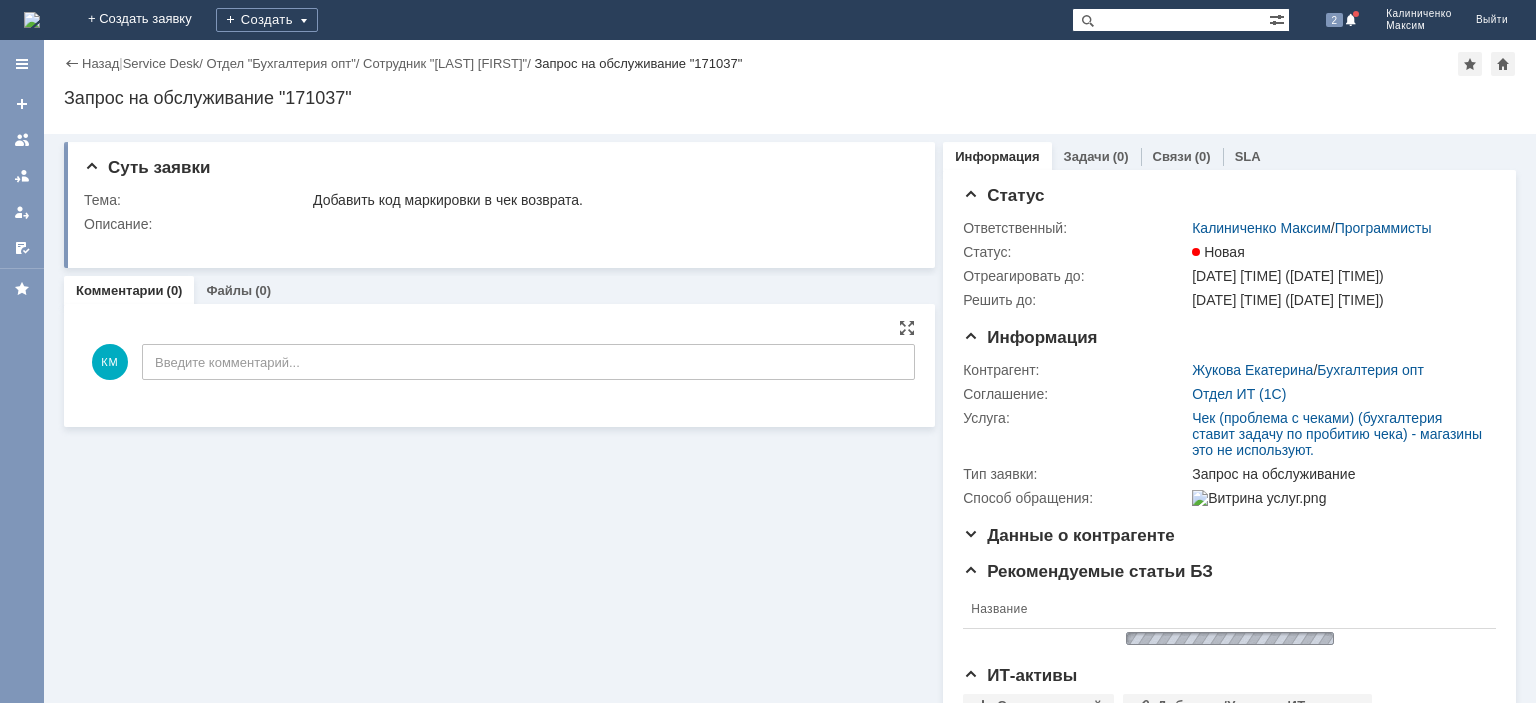scroll, scrollTop: 0, scrollLeft: 0, axis: both 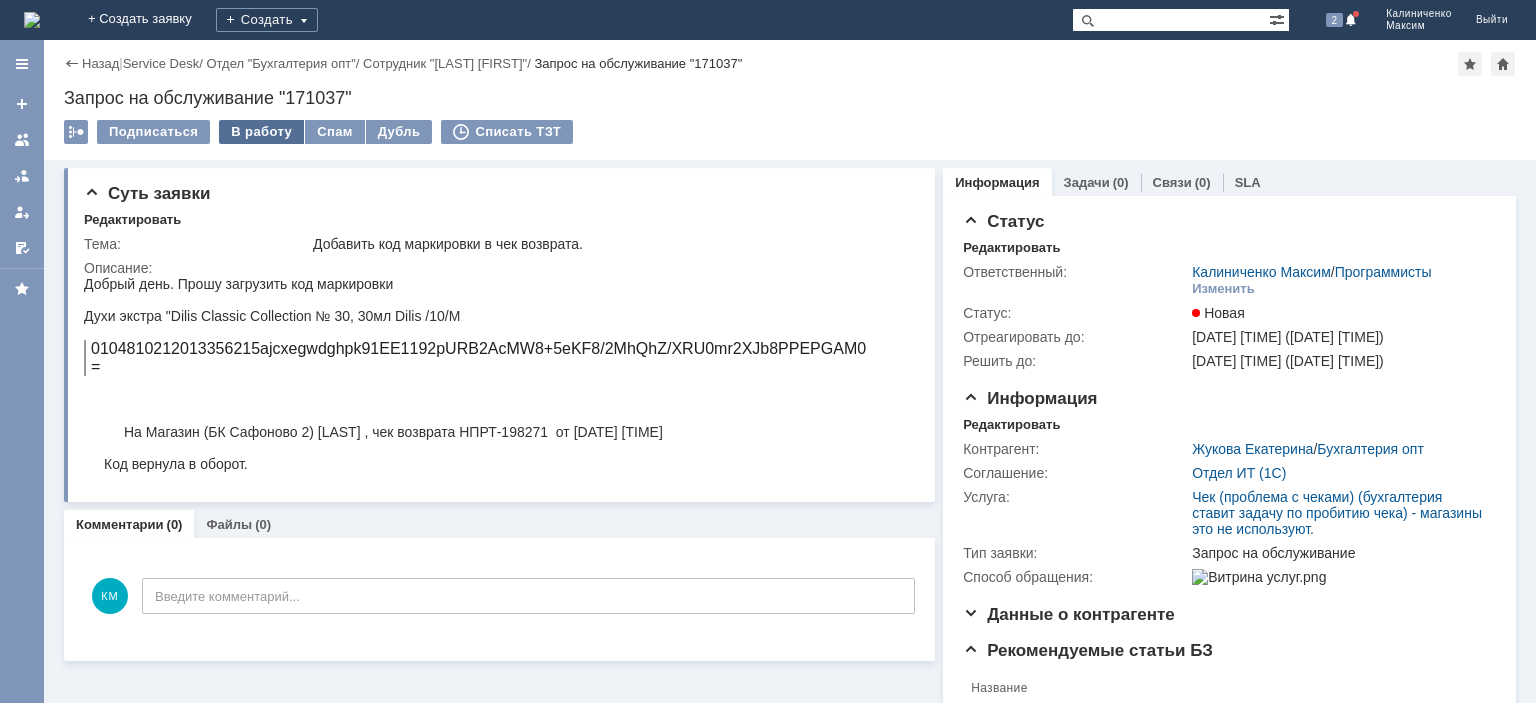 click on "В работу" at bounding box center (261, 132) 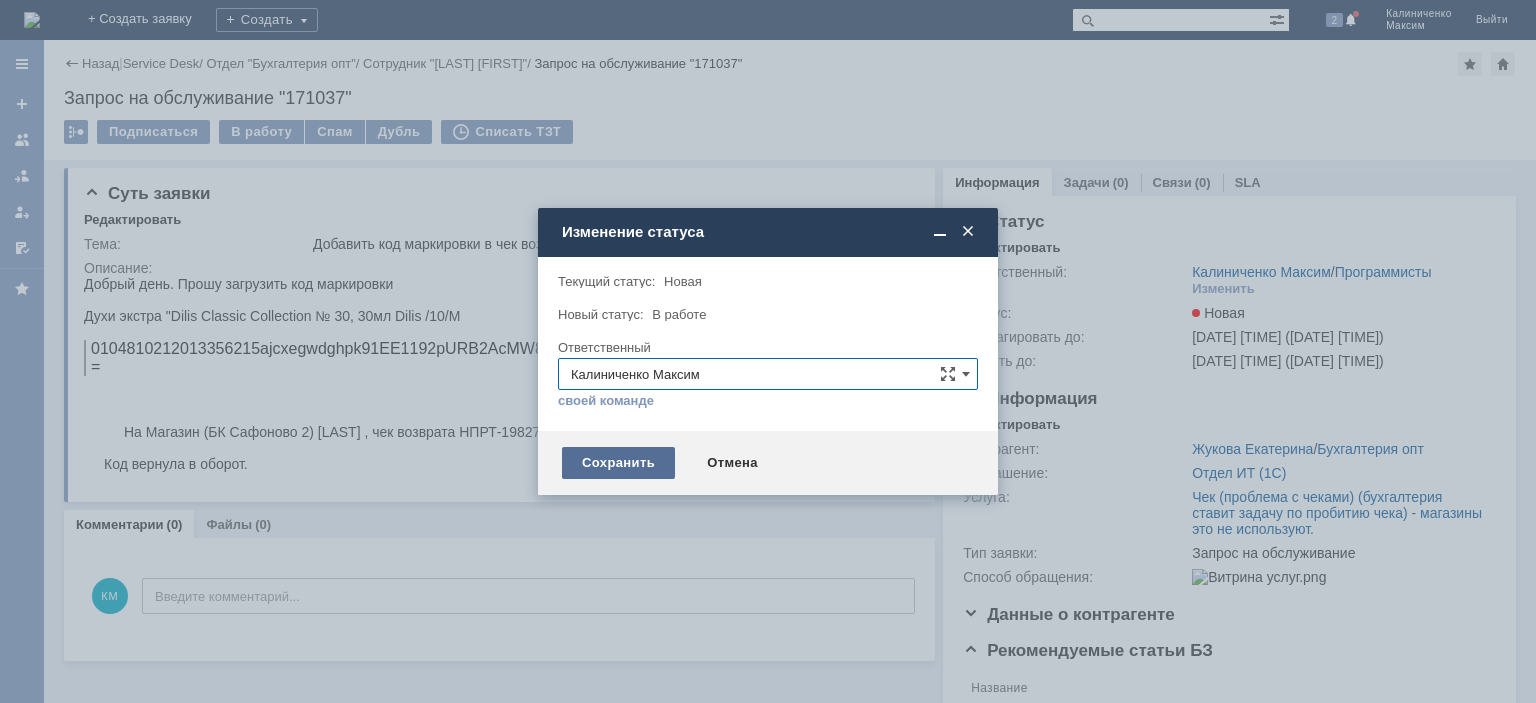 click on "Сохранить" at bounding box center (618, 463) 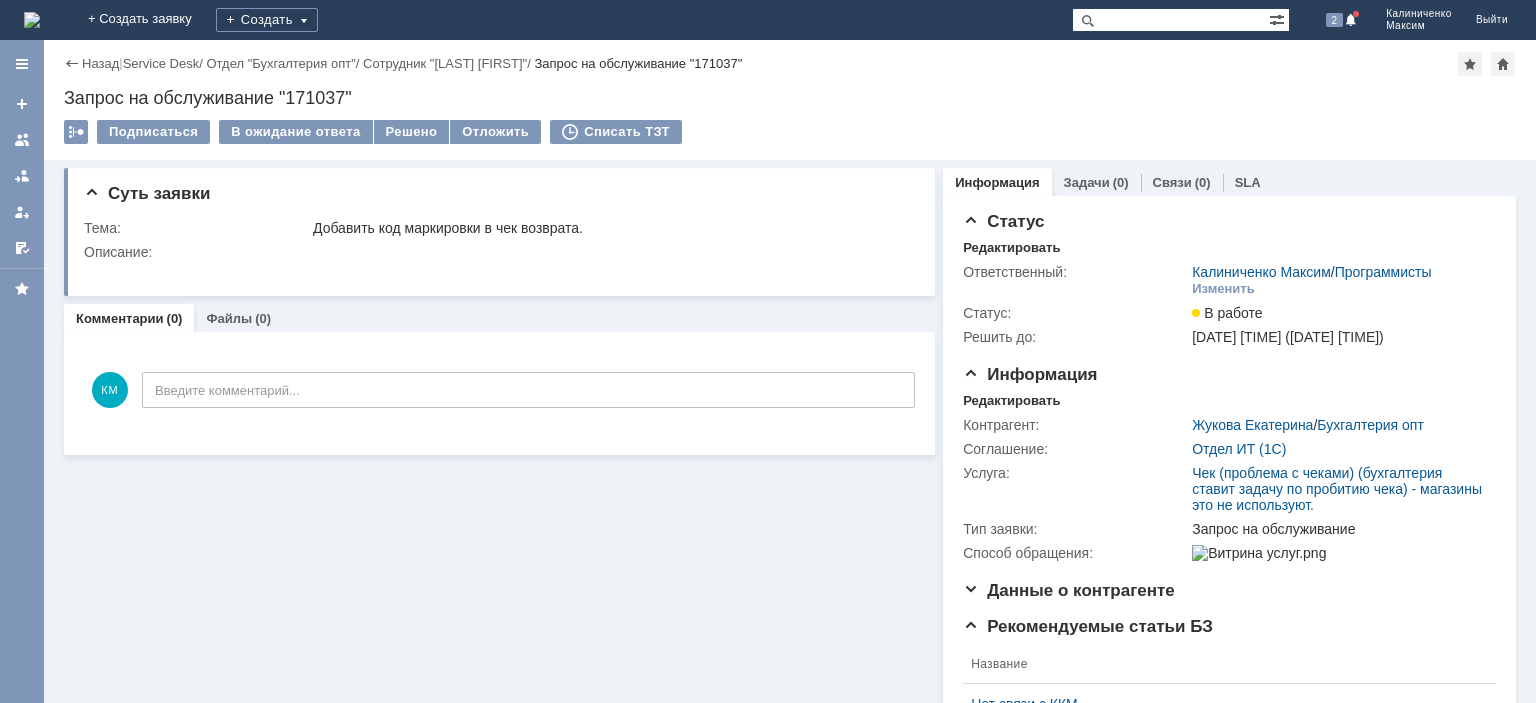 scroll, scrollTop: 0, scrollLeft: 0, axis: both 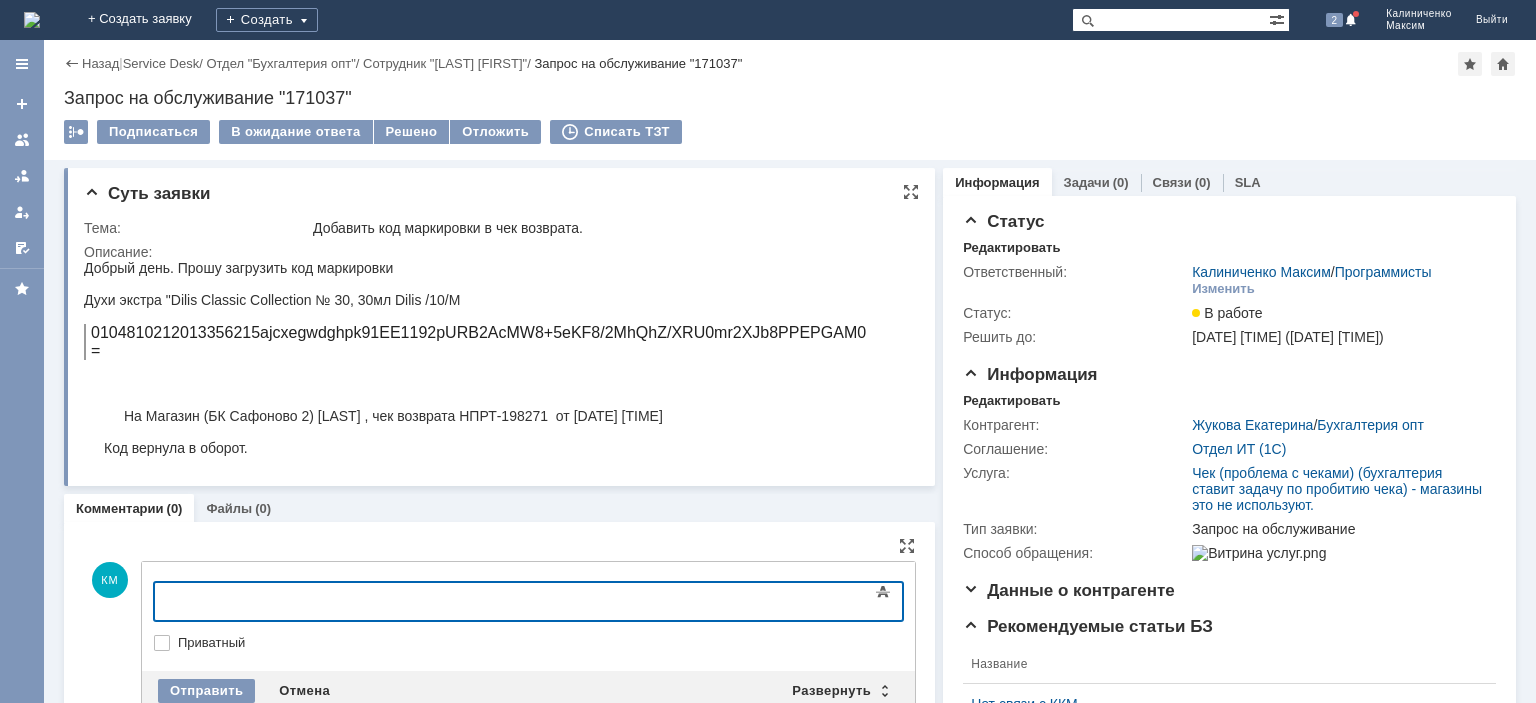 type 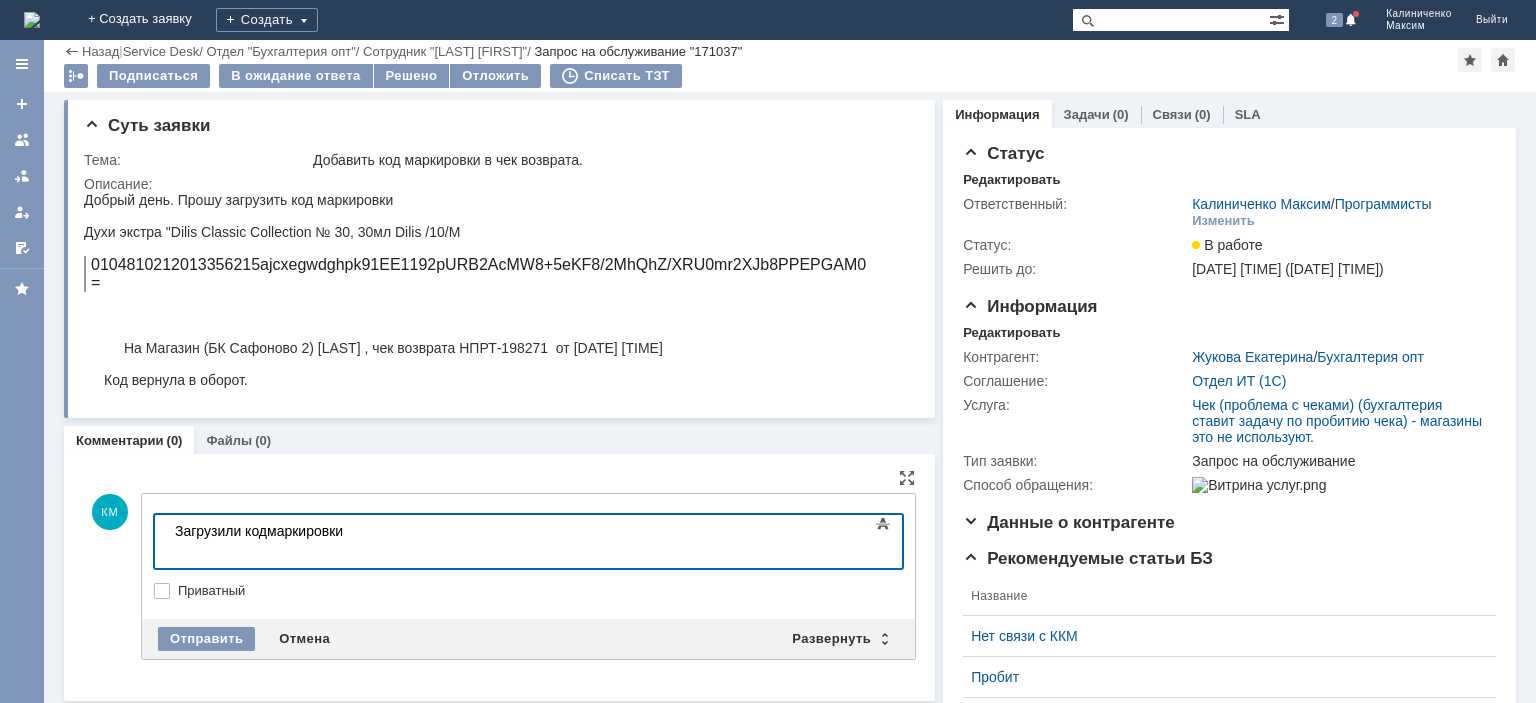 scroll, scrollTop: 201, scrollLeft: 0, axis: vertical 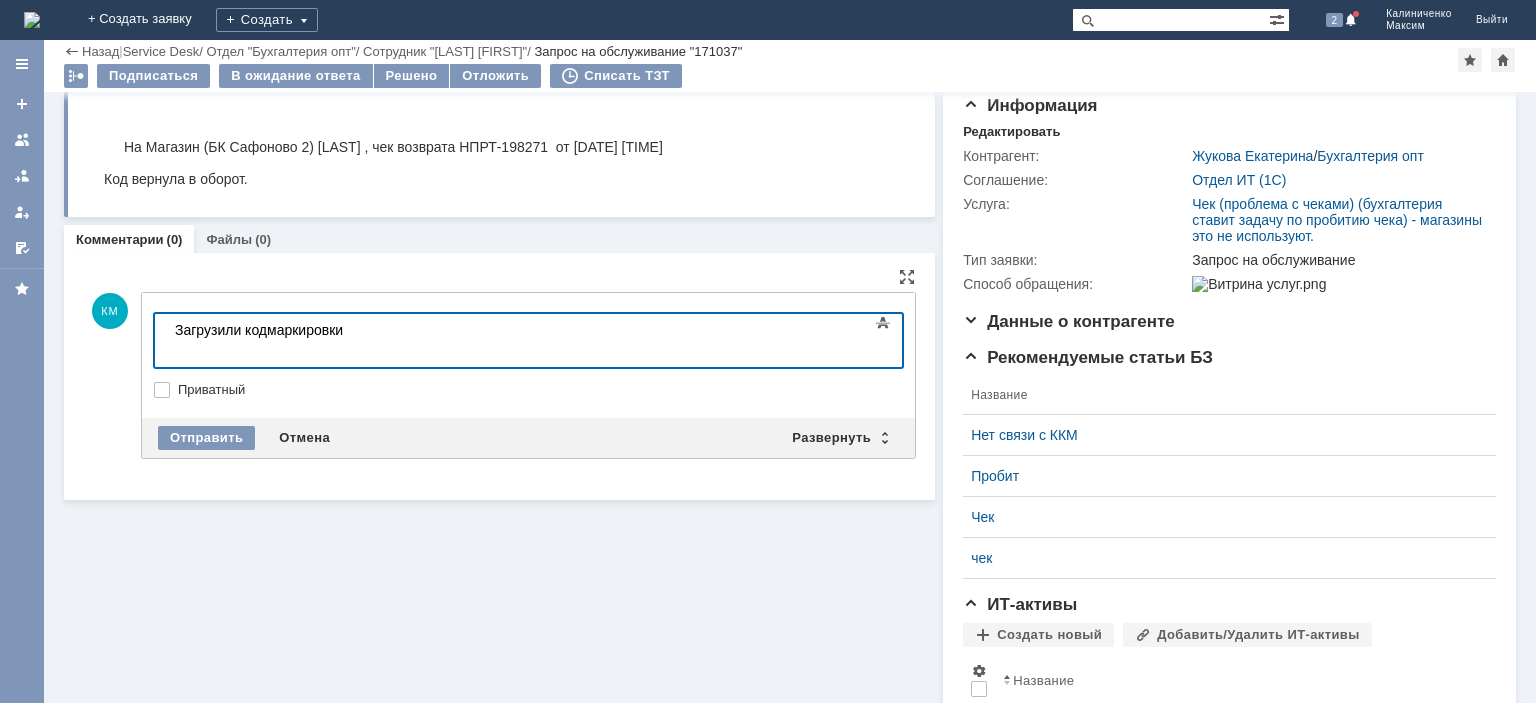 click on "Загрузили кодмаркировки" at bounding box center (317, 338) 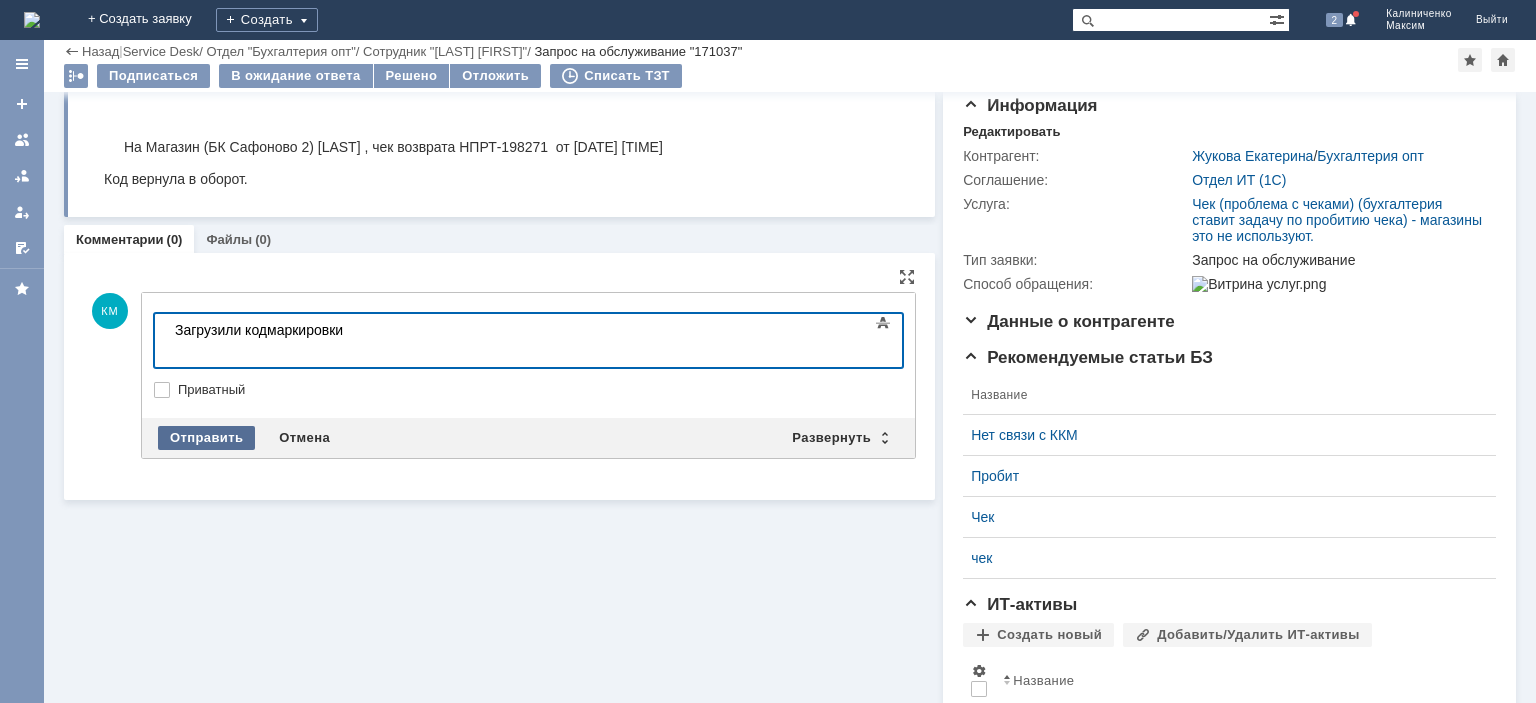 click on "Отправить" at bounding box center (206, 438) 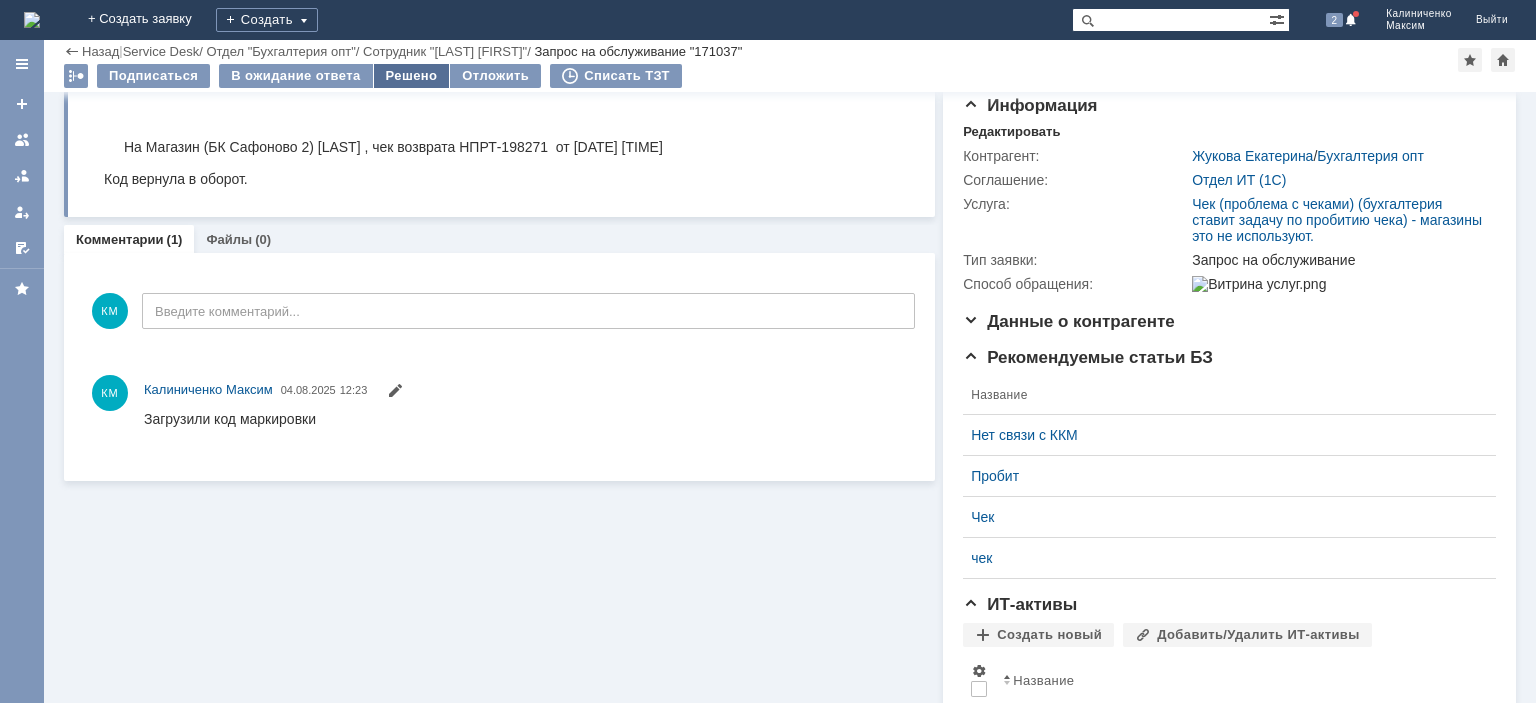 scroll, scrollTop: 0, scrollLeft: 0, axis: both 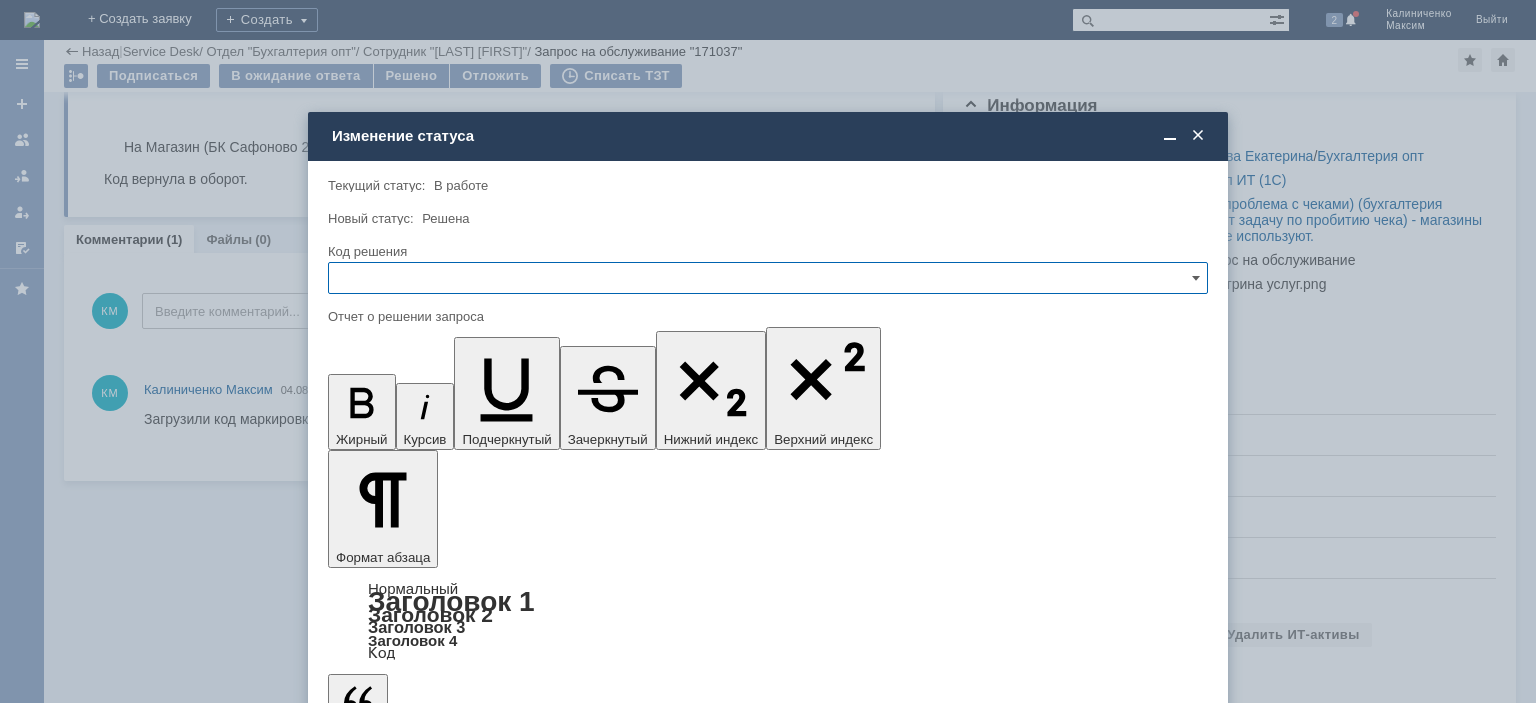 click at bounding box center (768, 278) 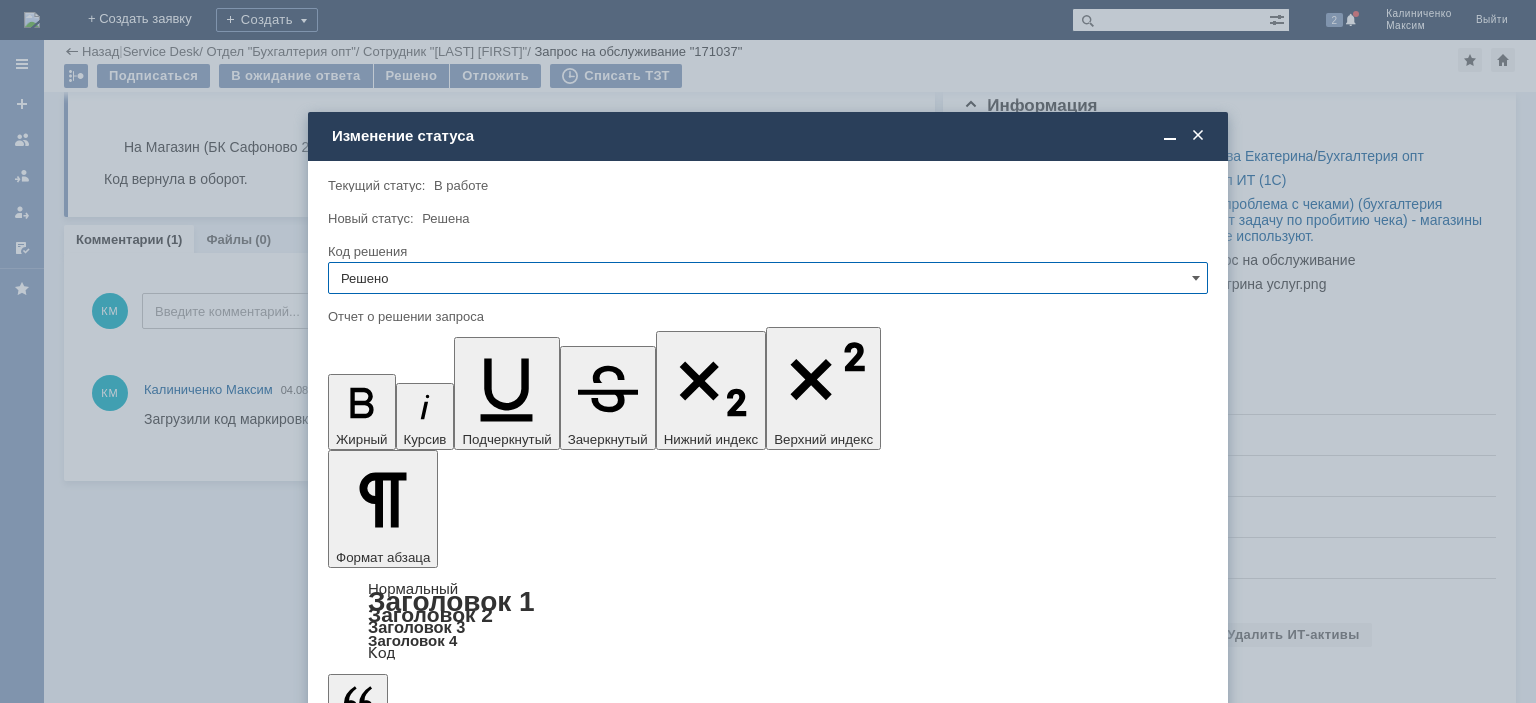 type on "Решено" 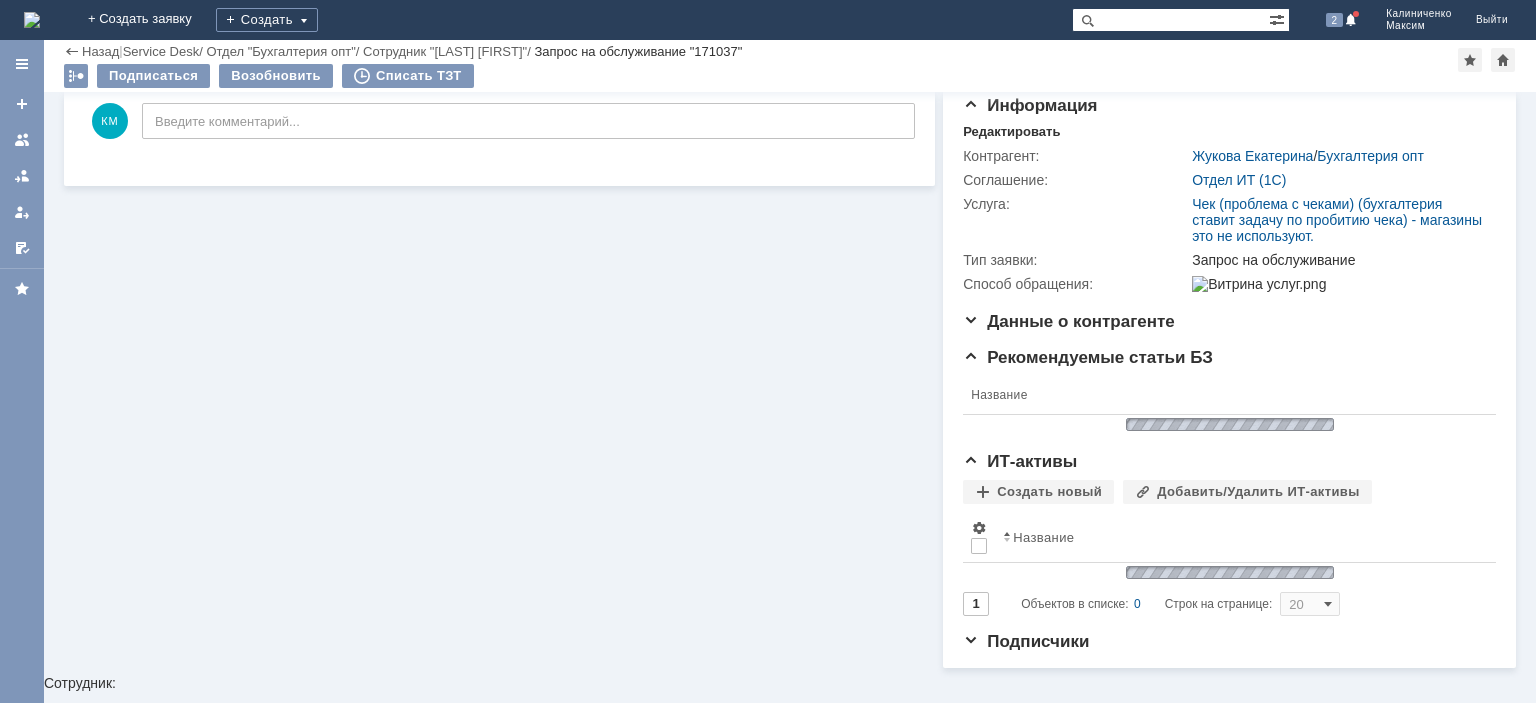 scroll, scrollTop: 122, scrollLeft: 0, axis: vertical 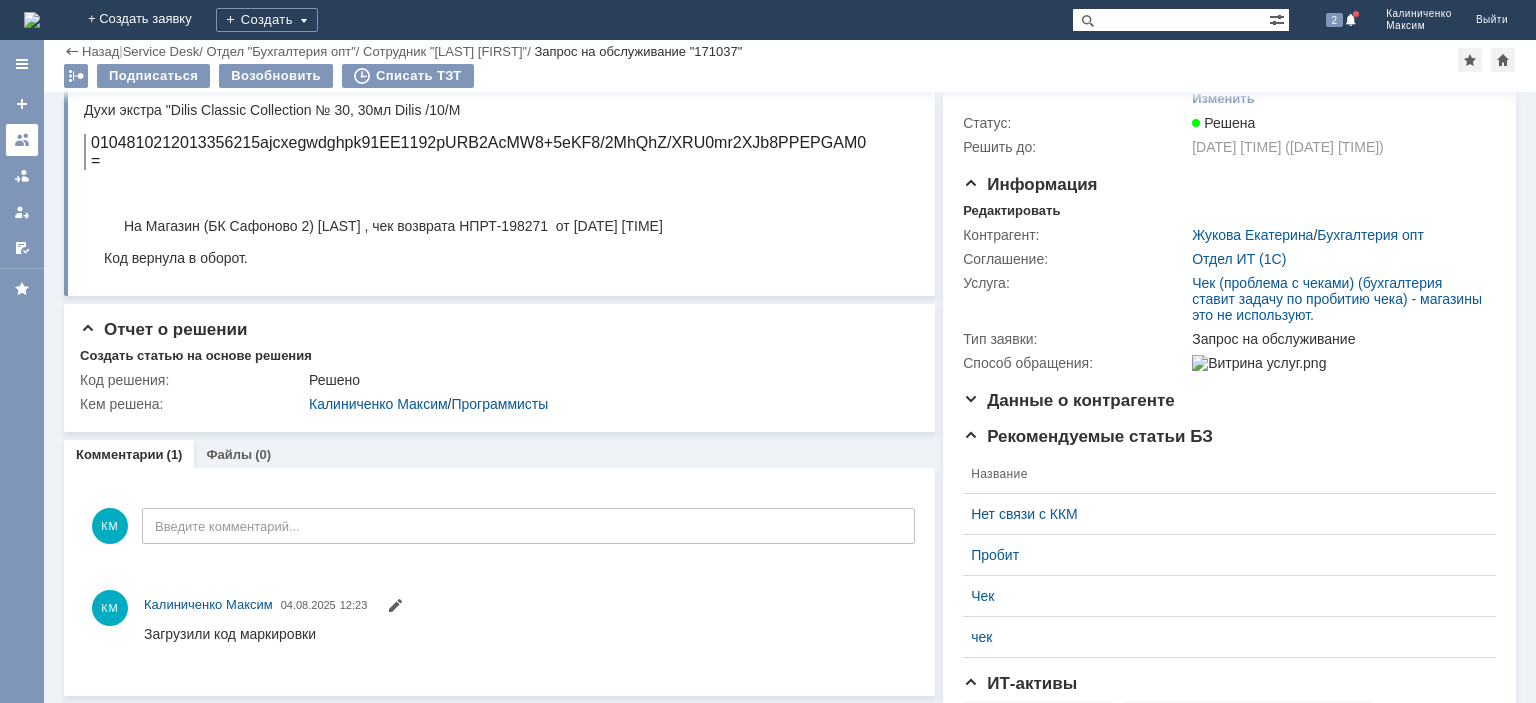 click at bounding box center [22, 140] 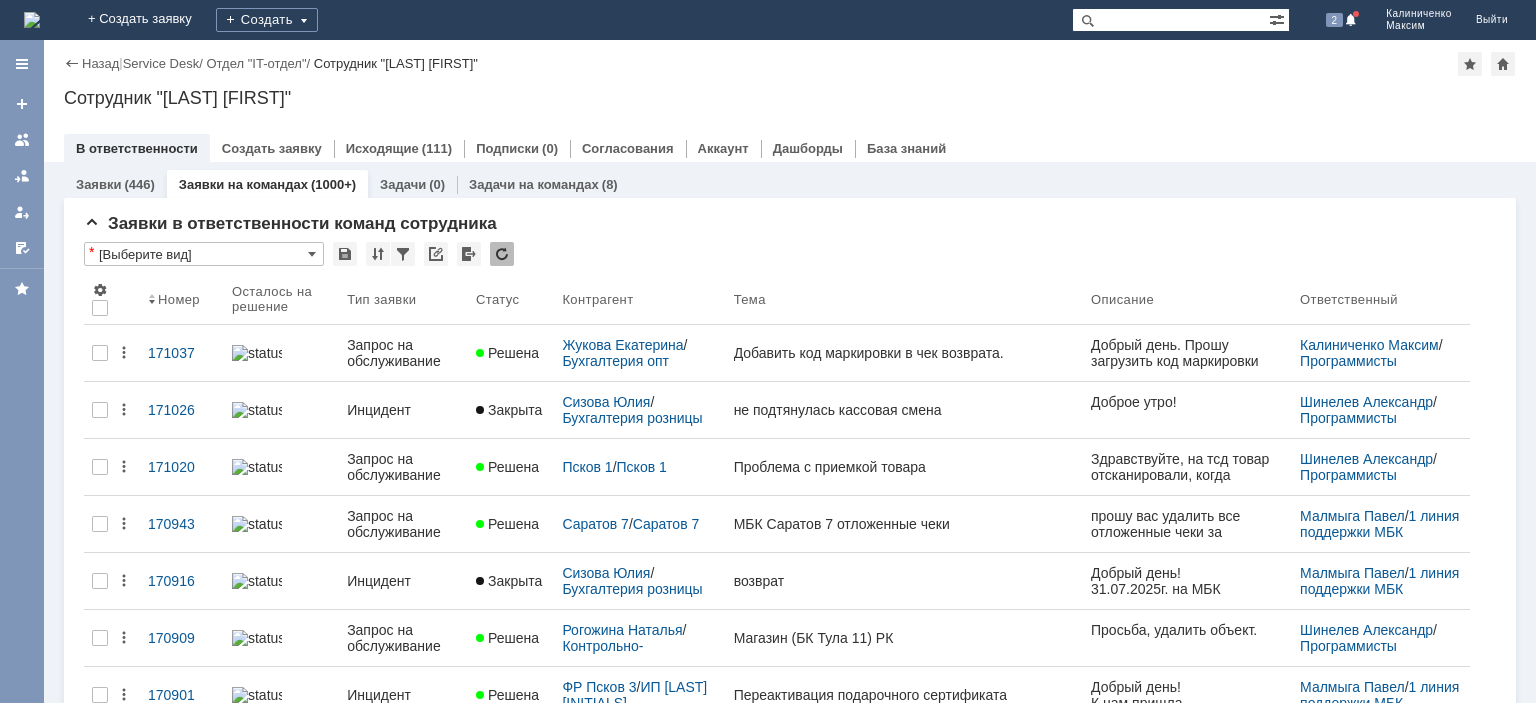 scroll, scrollTop: 0, scrollLeft: 0, axis: both 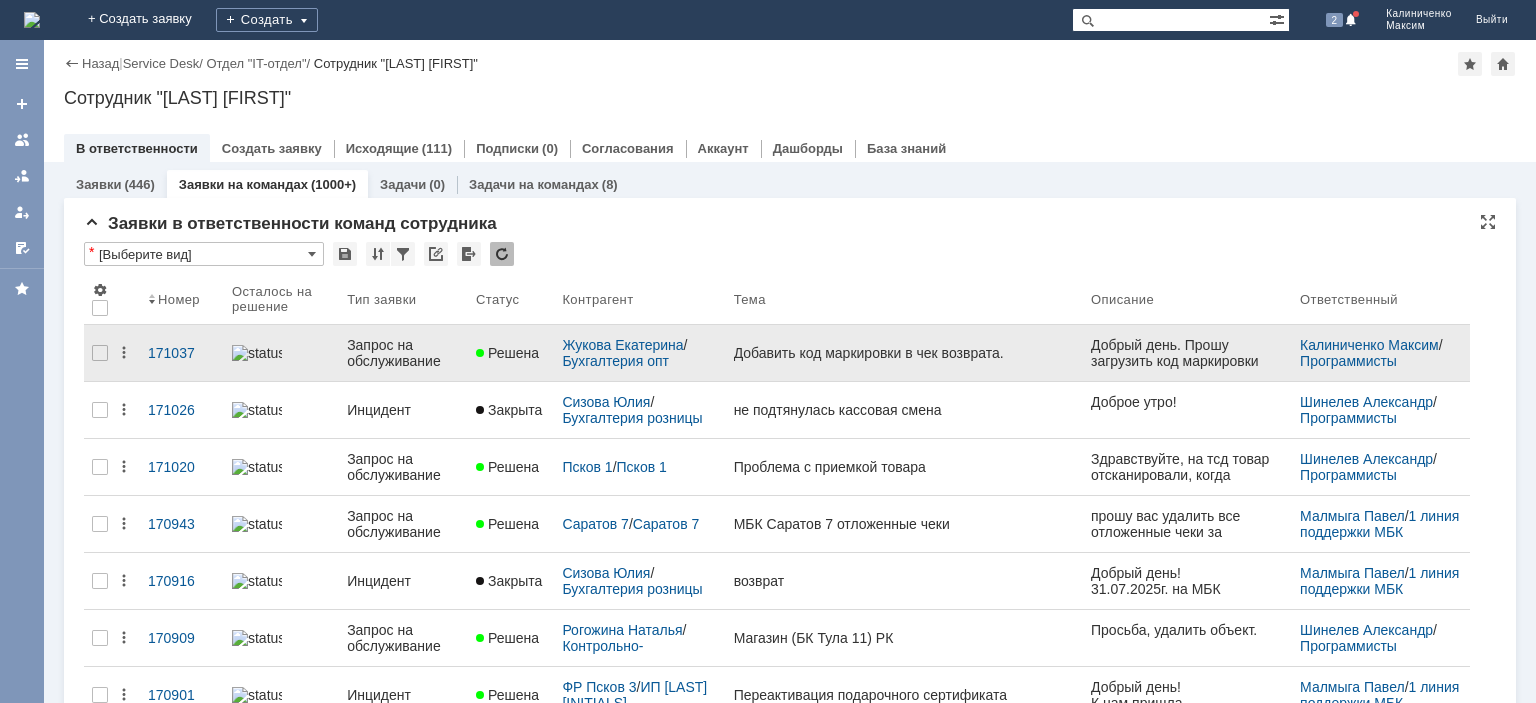 click on "Запрос на обслуживание" at bounding box center [403, 353] 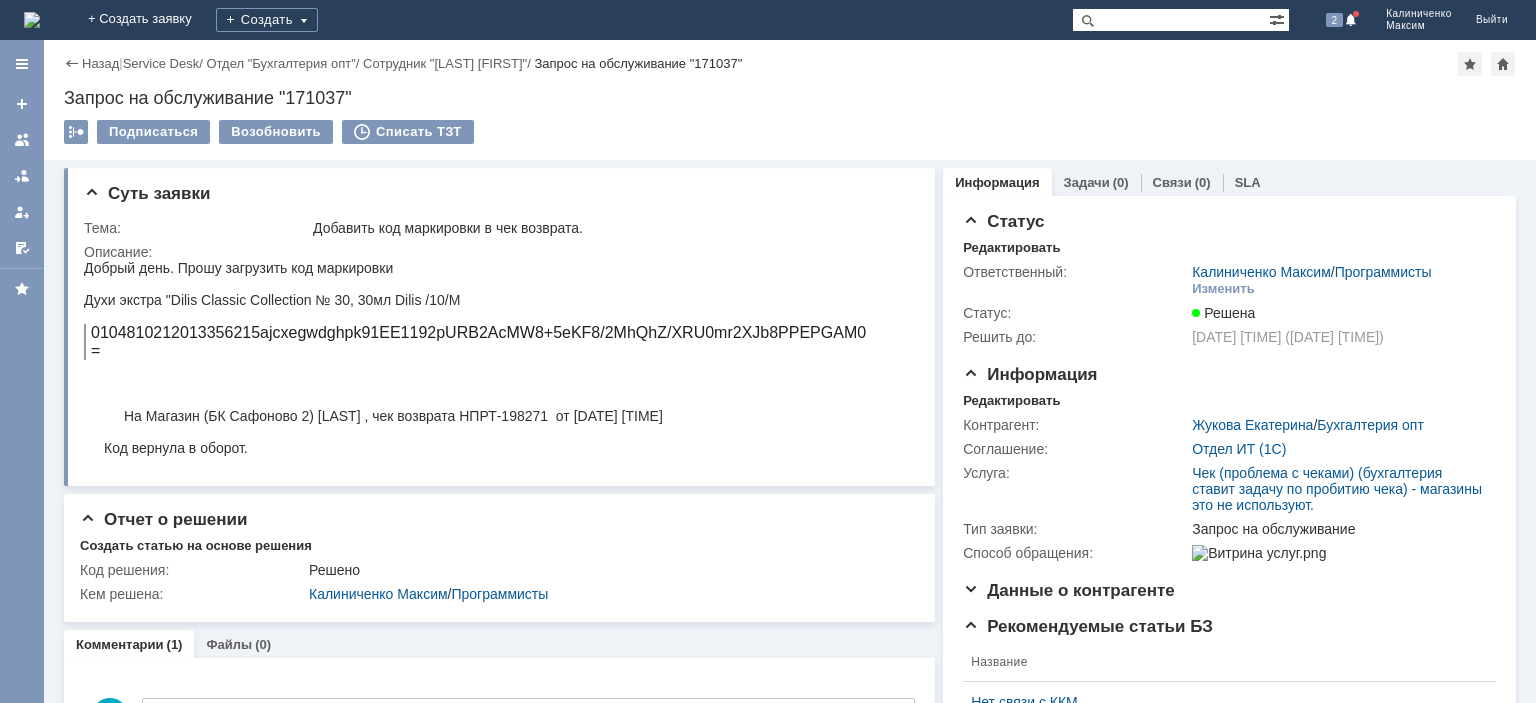 scroll, scrollTop: 0, scrollLeft: 0, axis: both 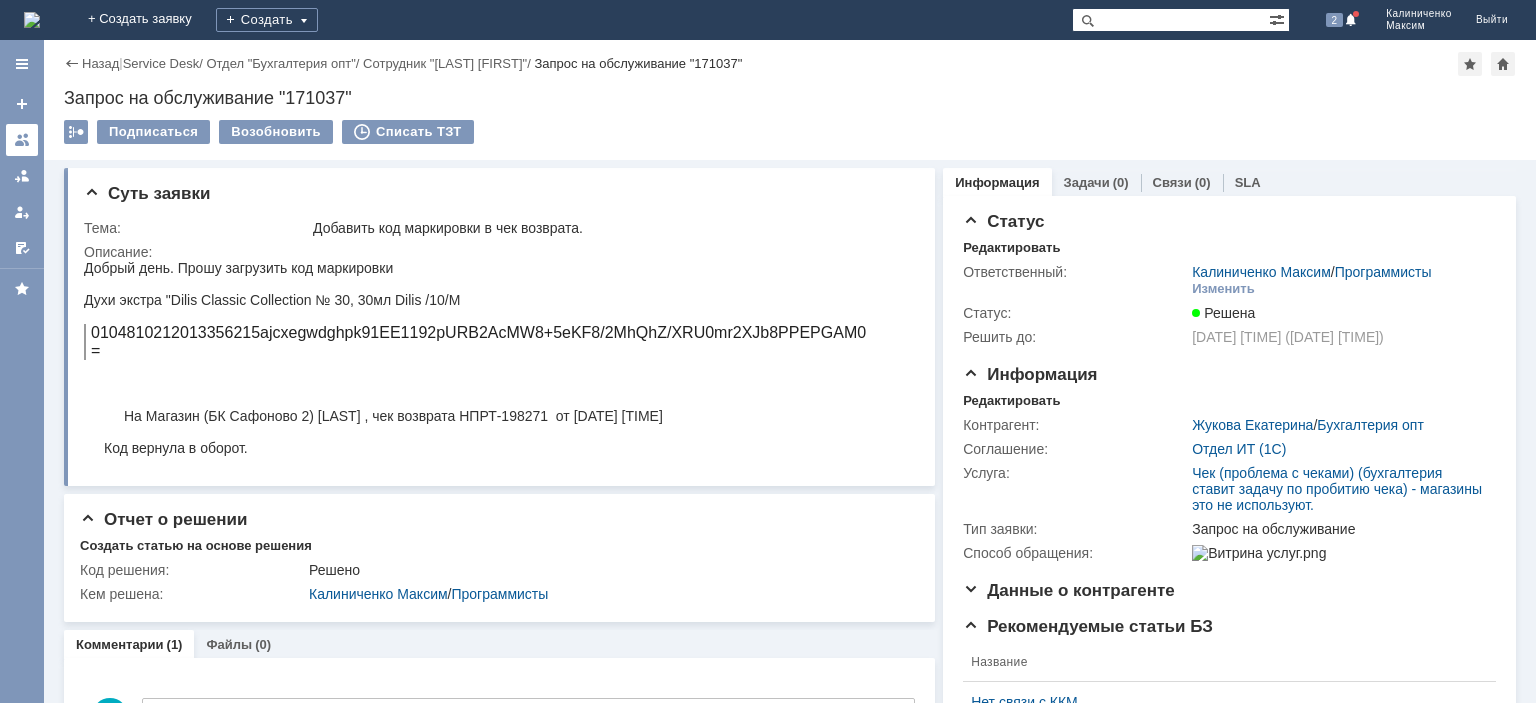 click at bounding box center [22, 140] 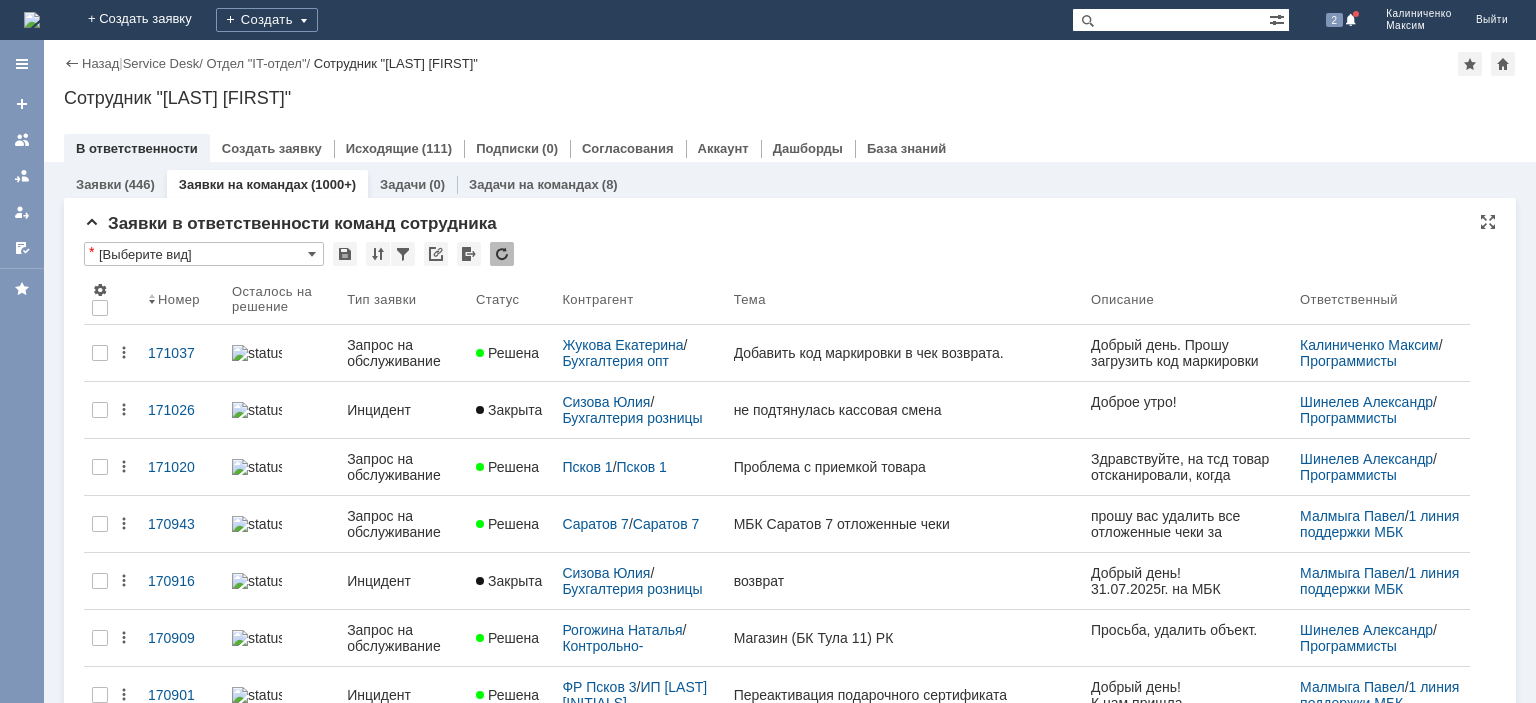 scroll, scrollTop: 0, scrollLeft: 0, axis: both 